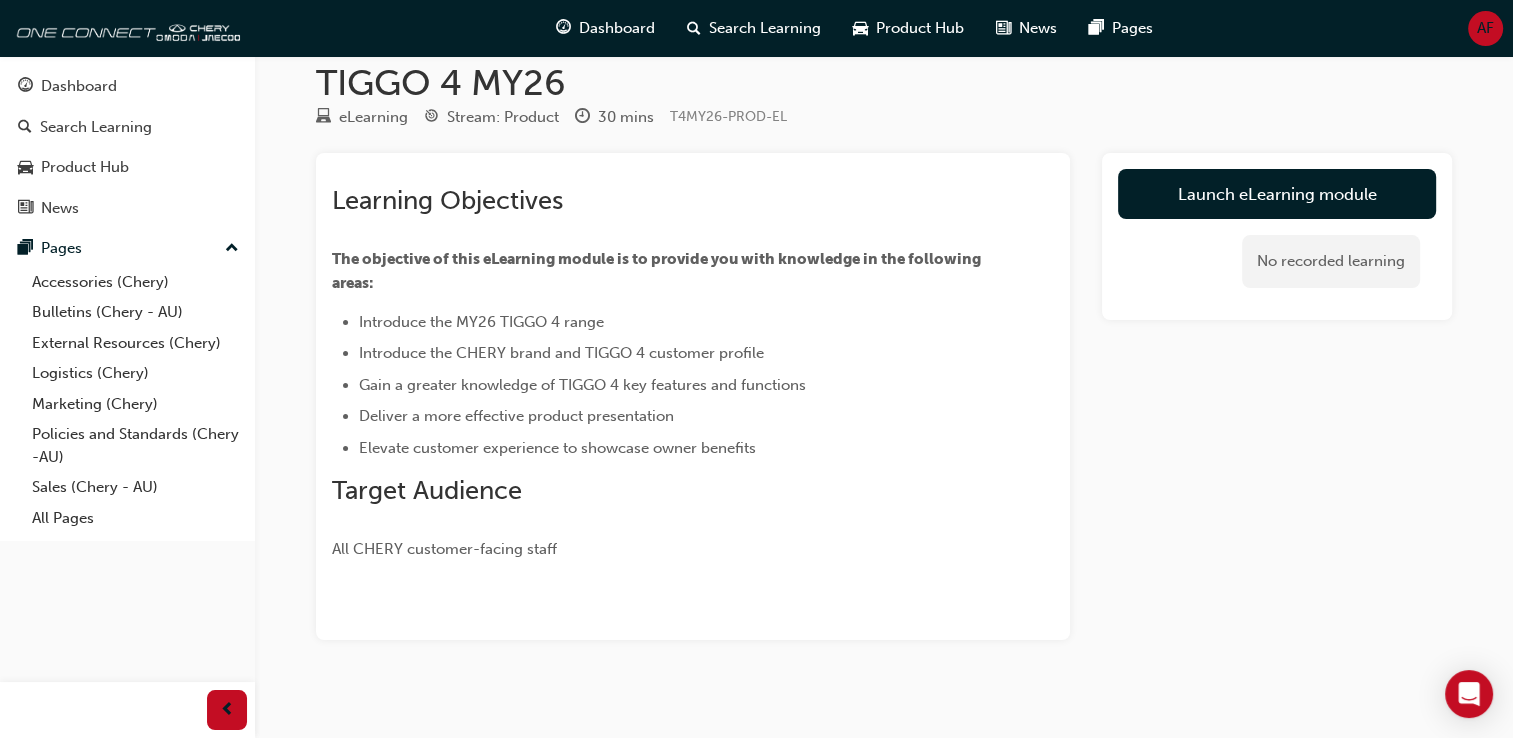 scroll, scrollTop: 42, scrollLeft: 0, axis: vertical 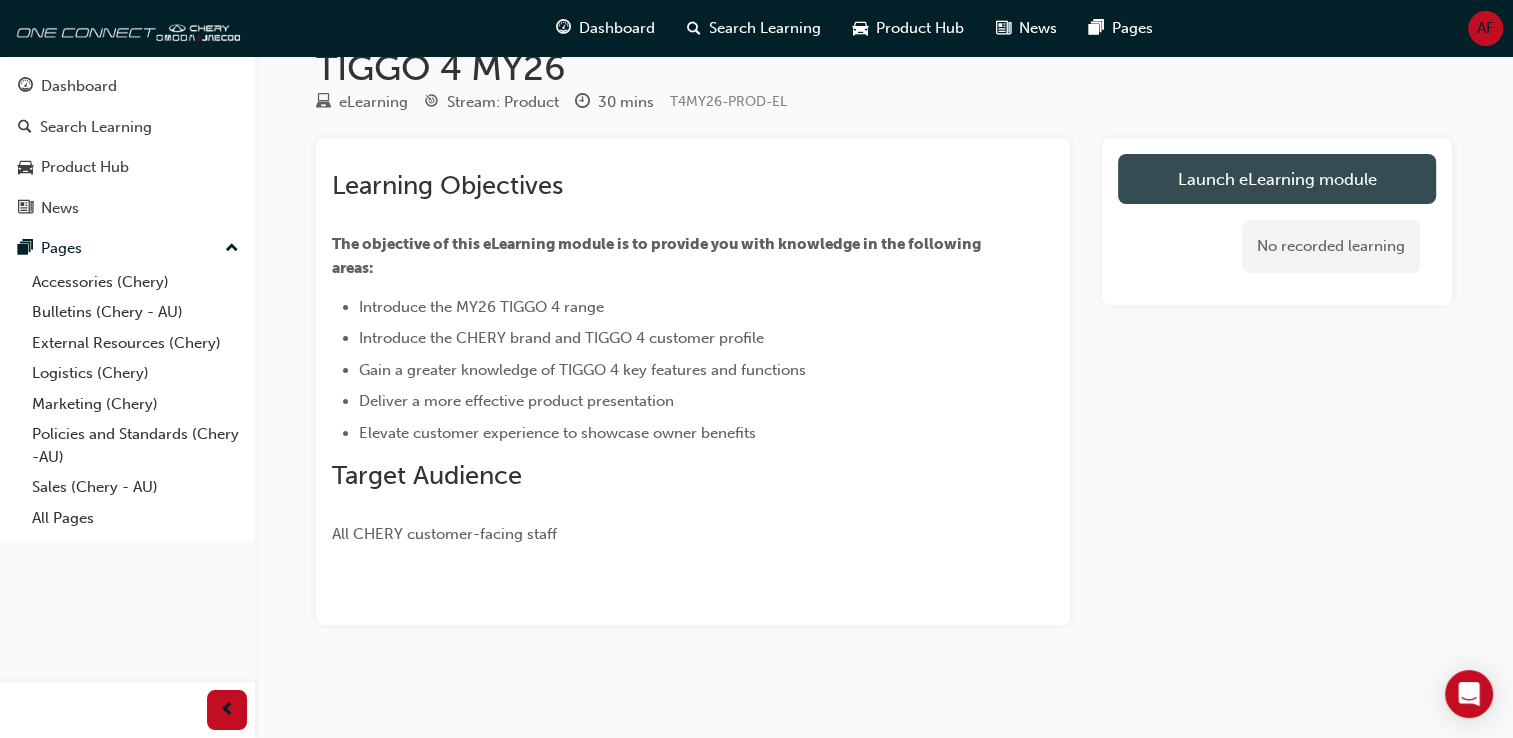 click on "Launch eLearning module" at bounding box center [1277, 179] 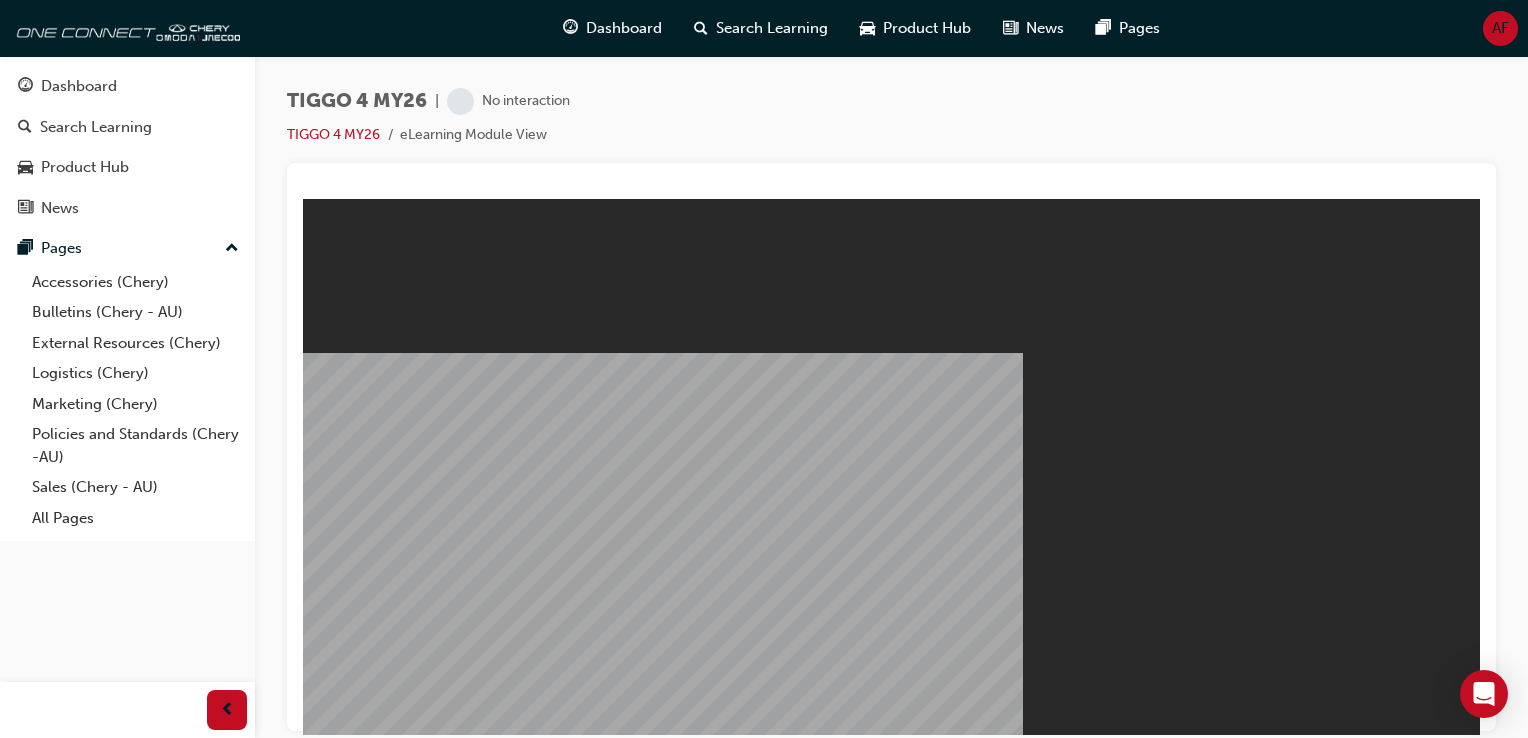 scroll, scrollTop: 0, scrollLeft: 0, axis: both 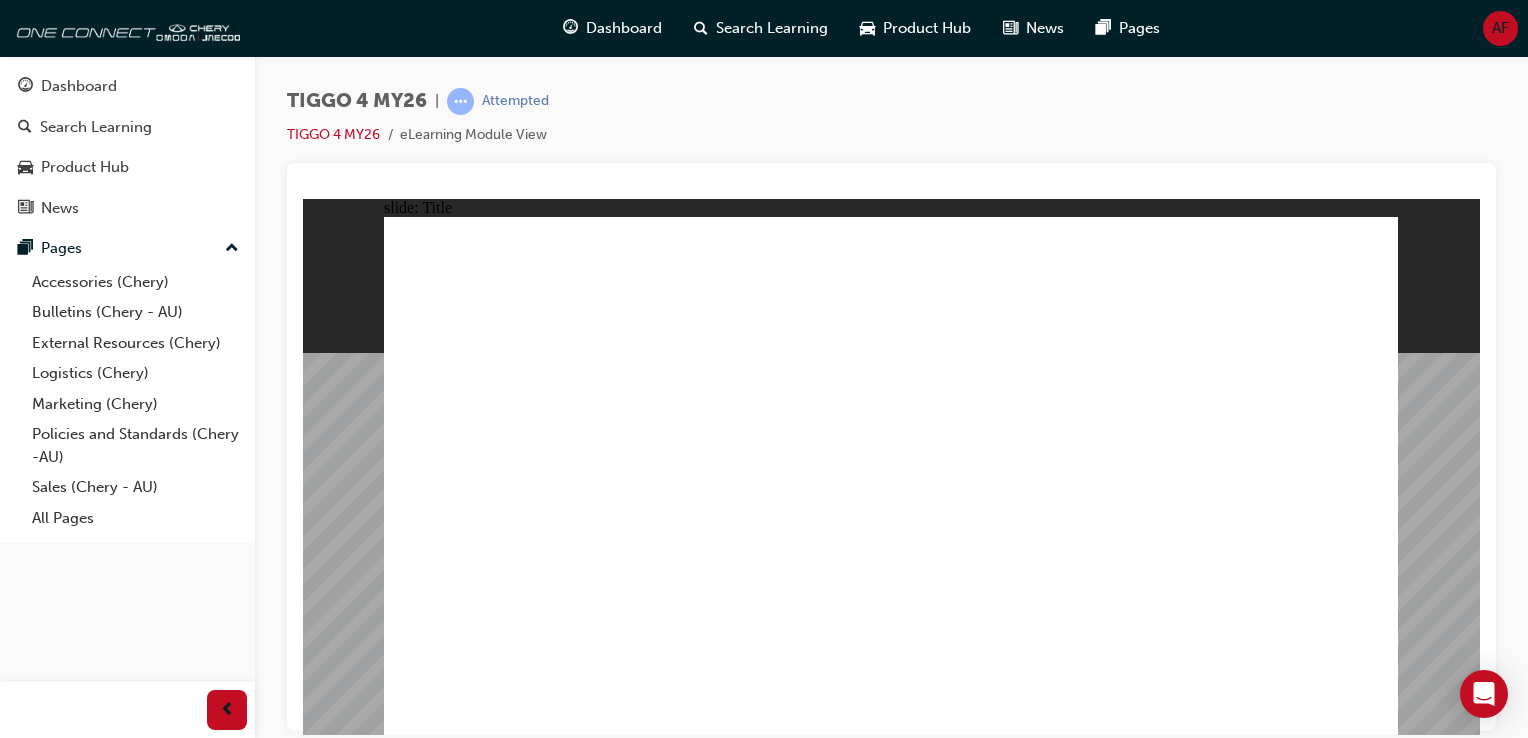 click 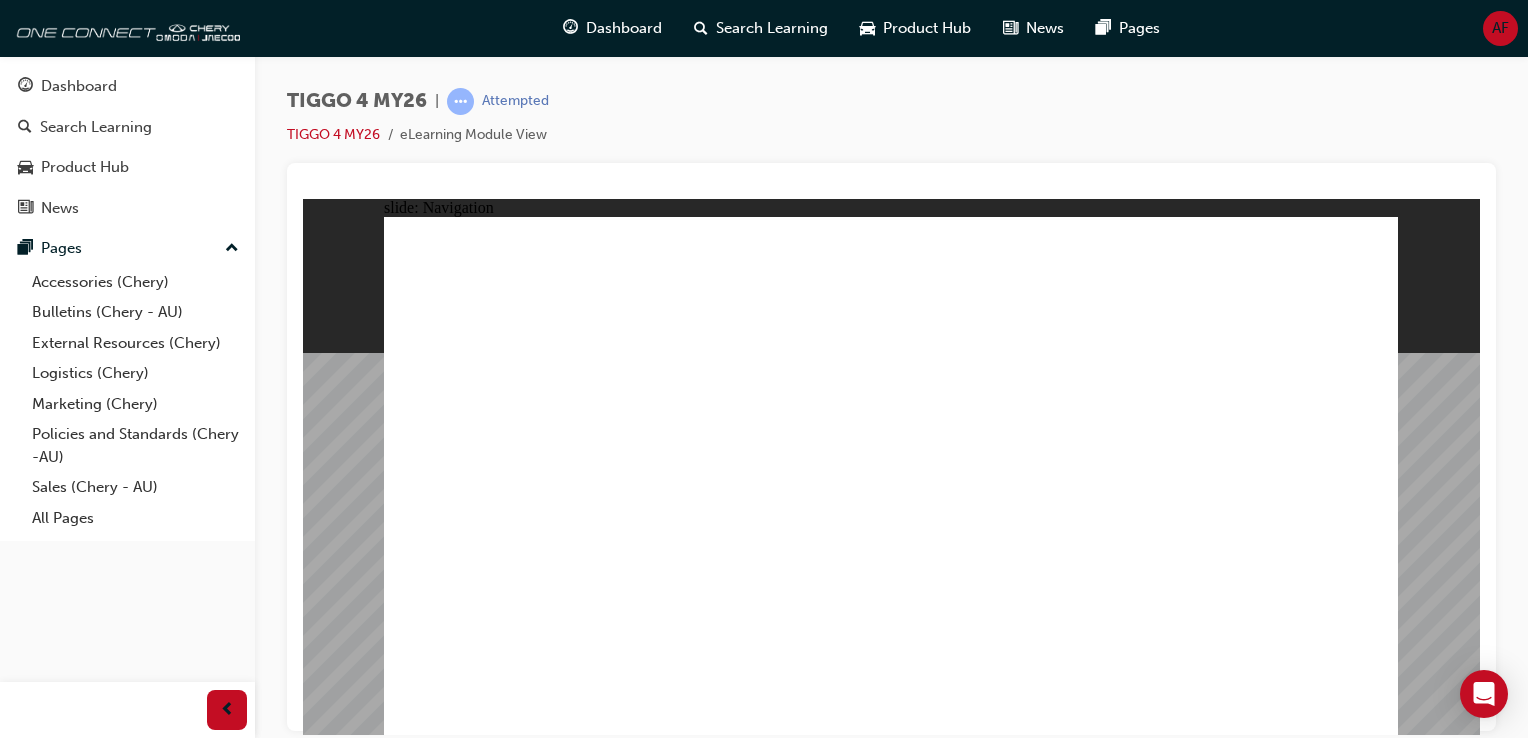 click 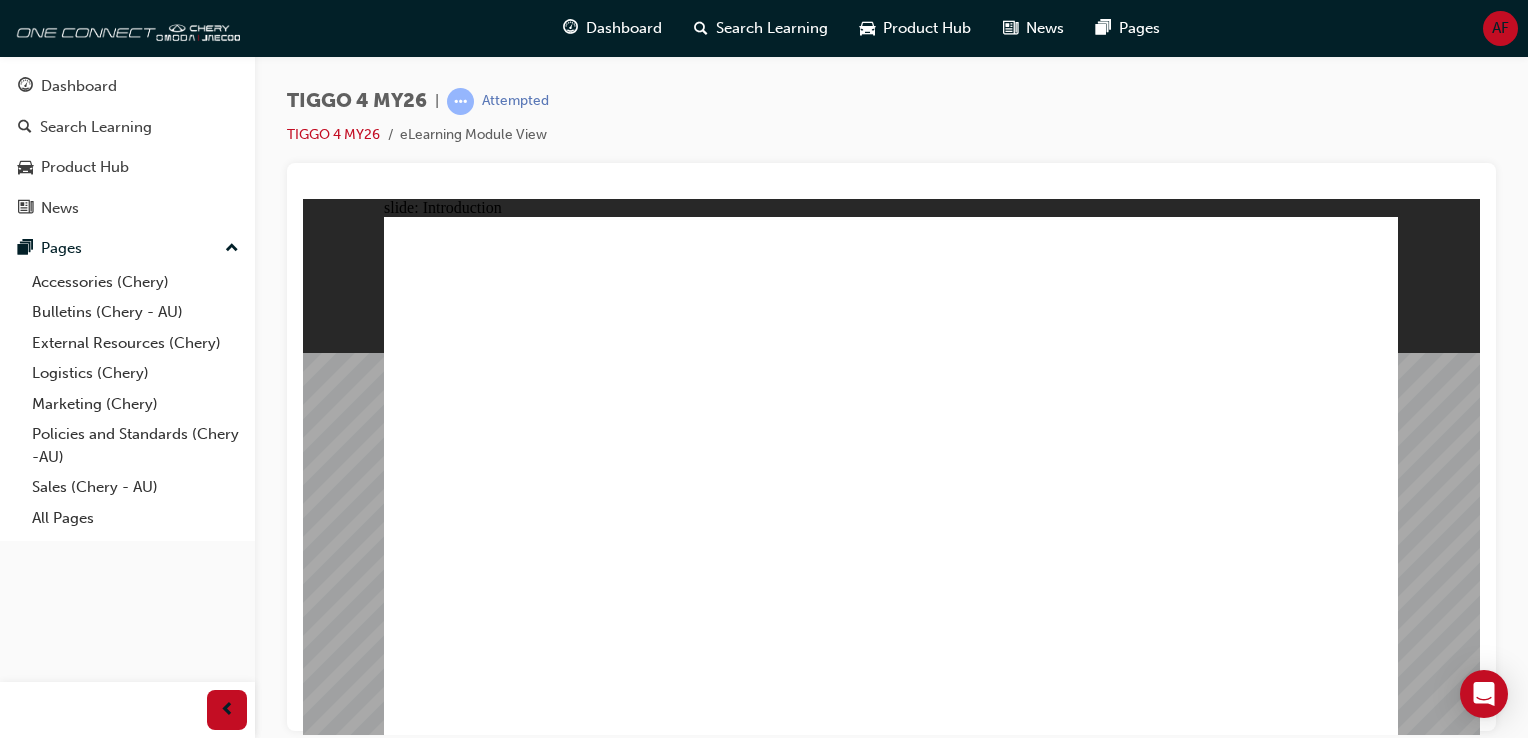 click 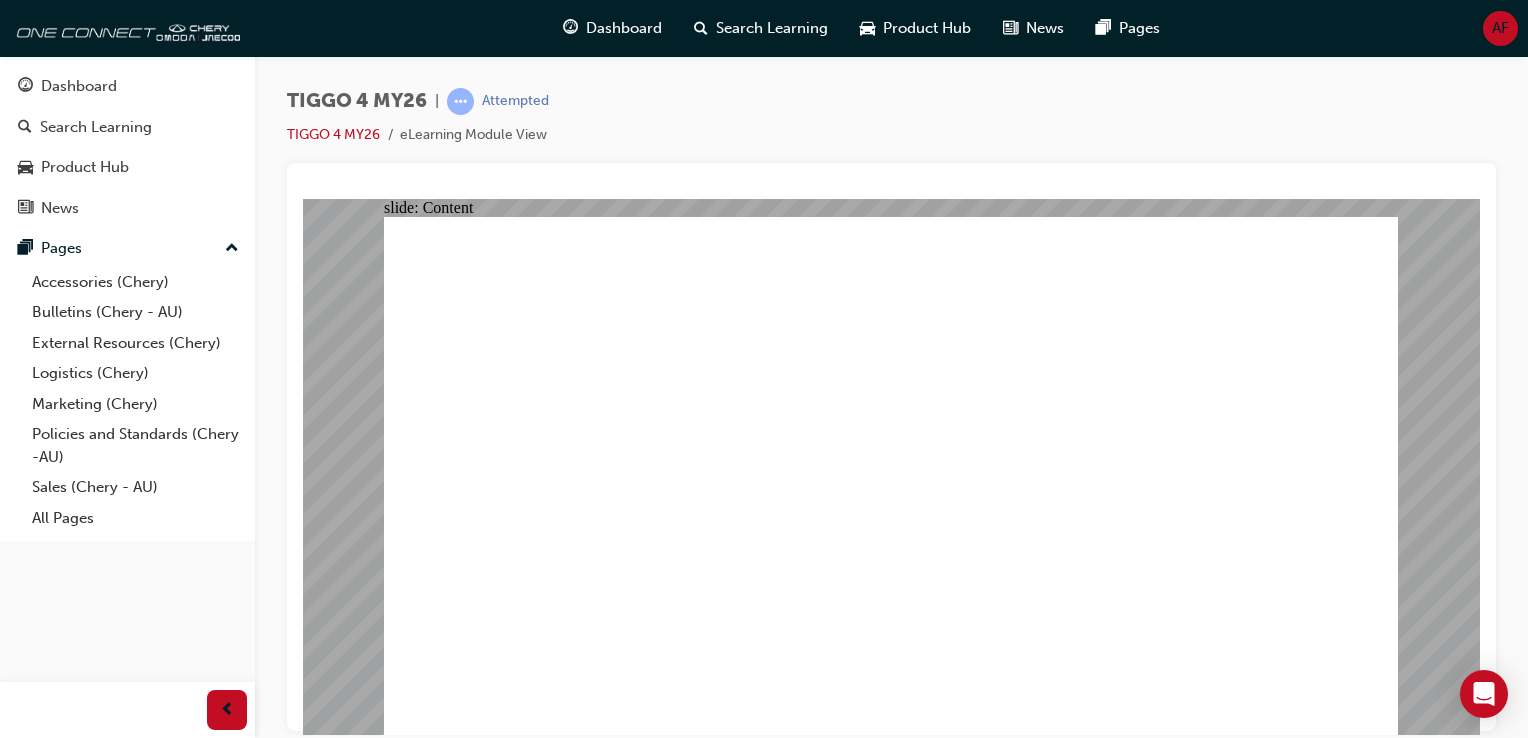 click 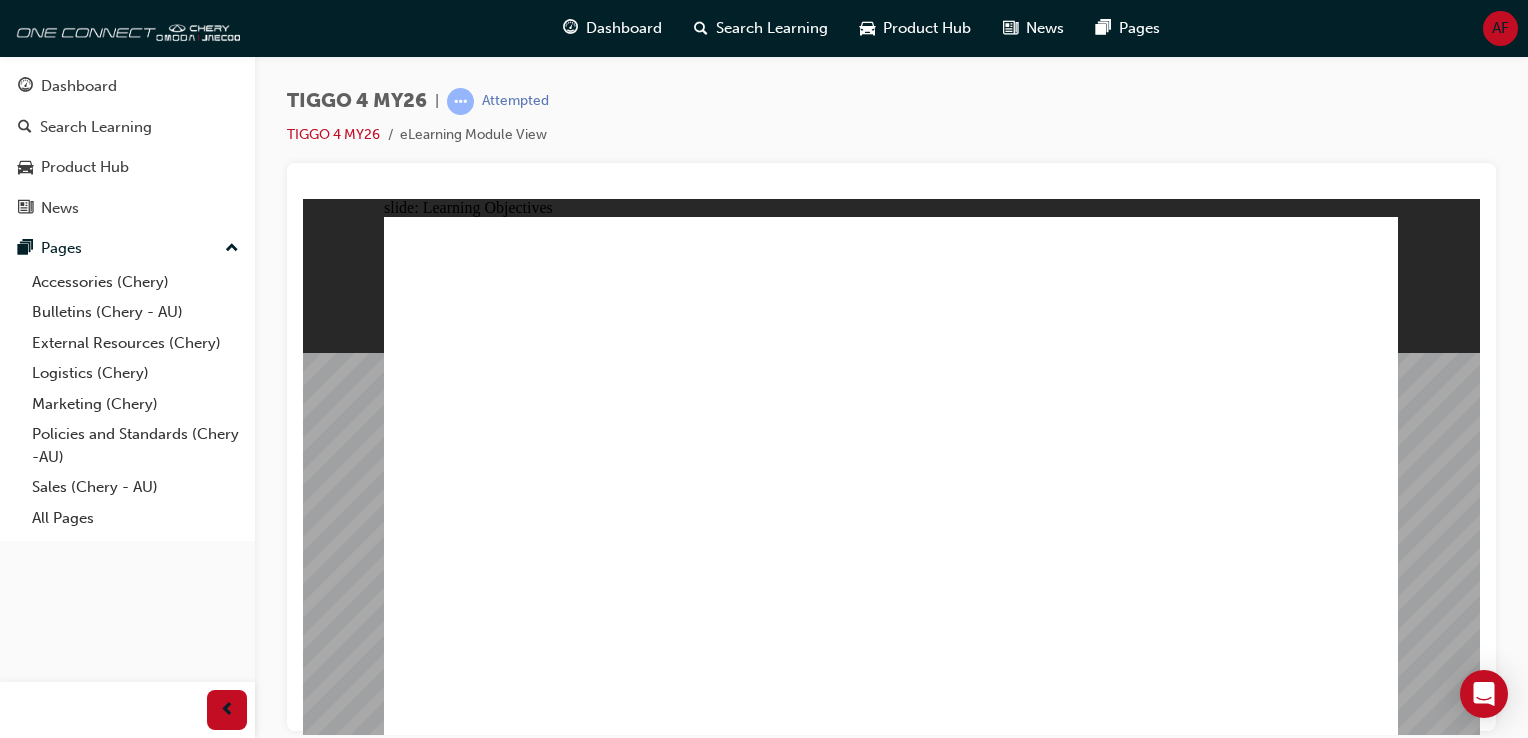 click 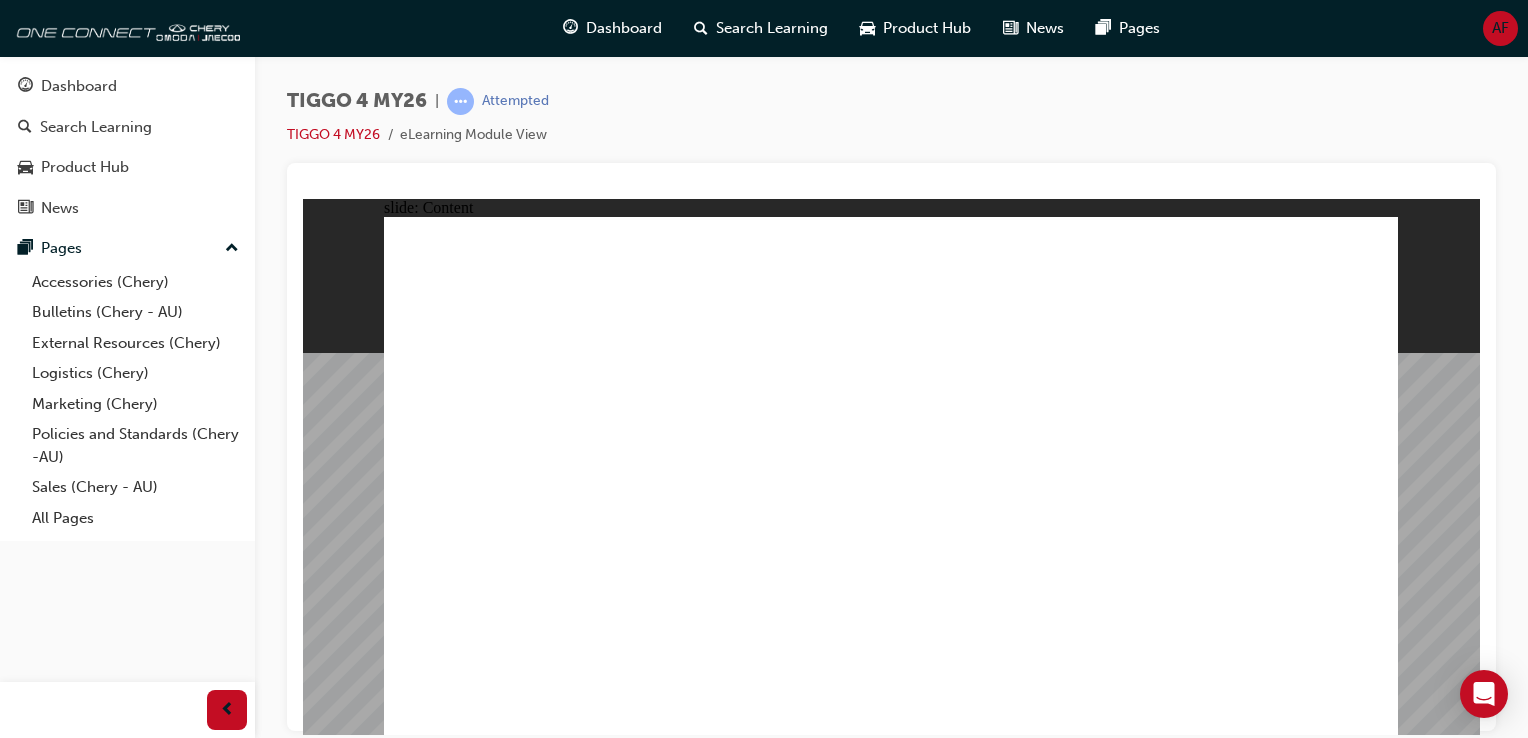 click 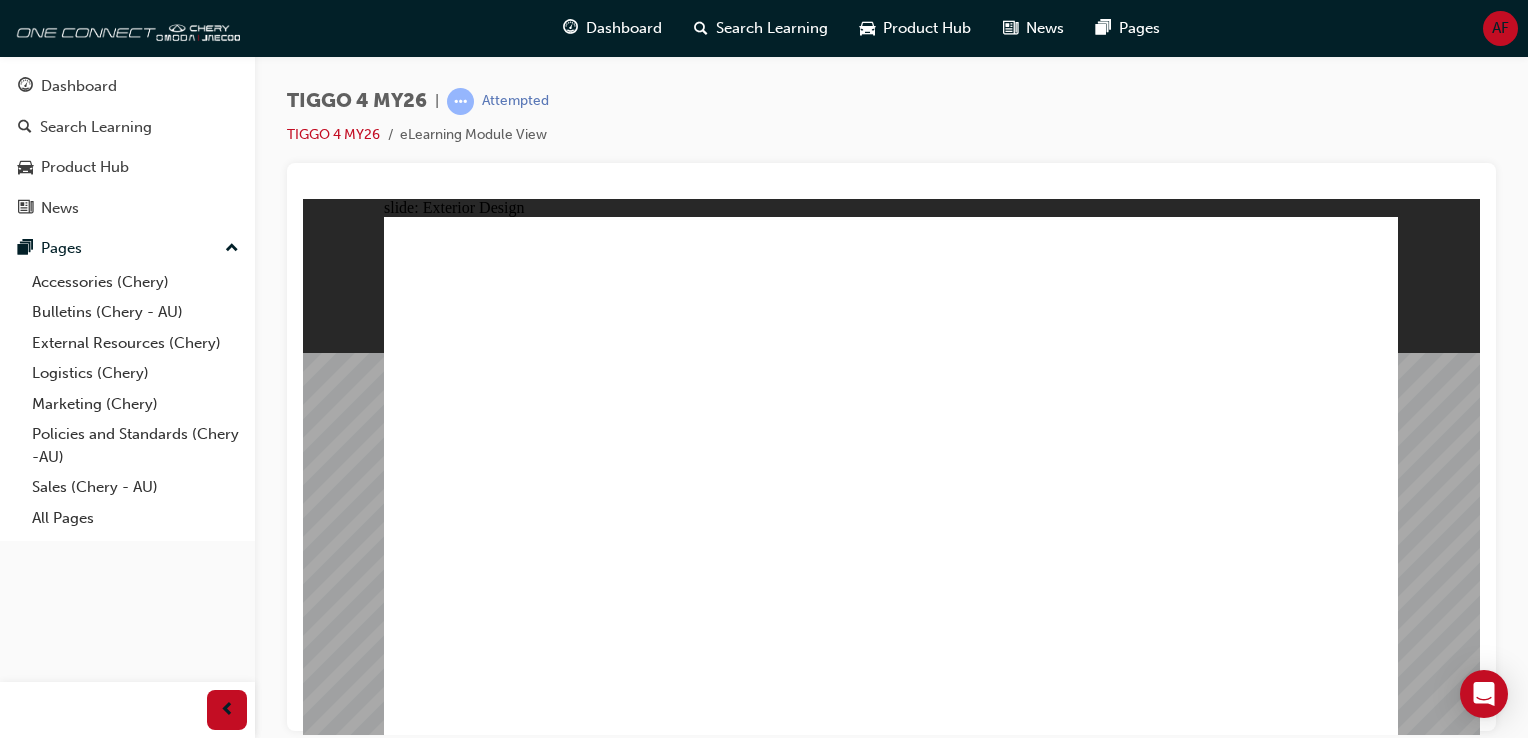 click 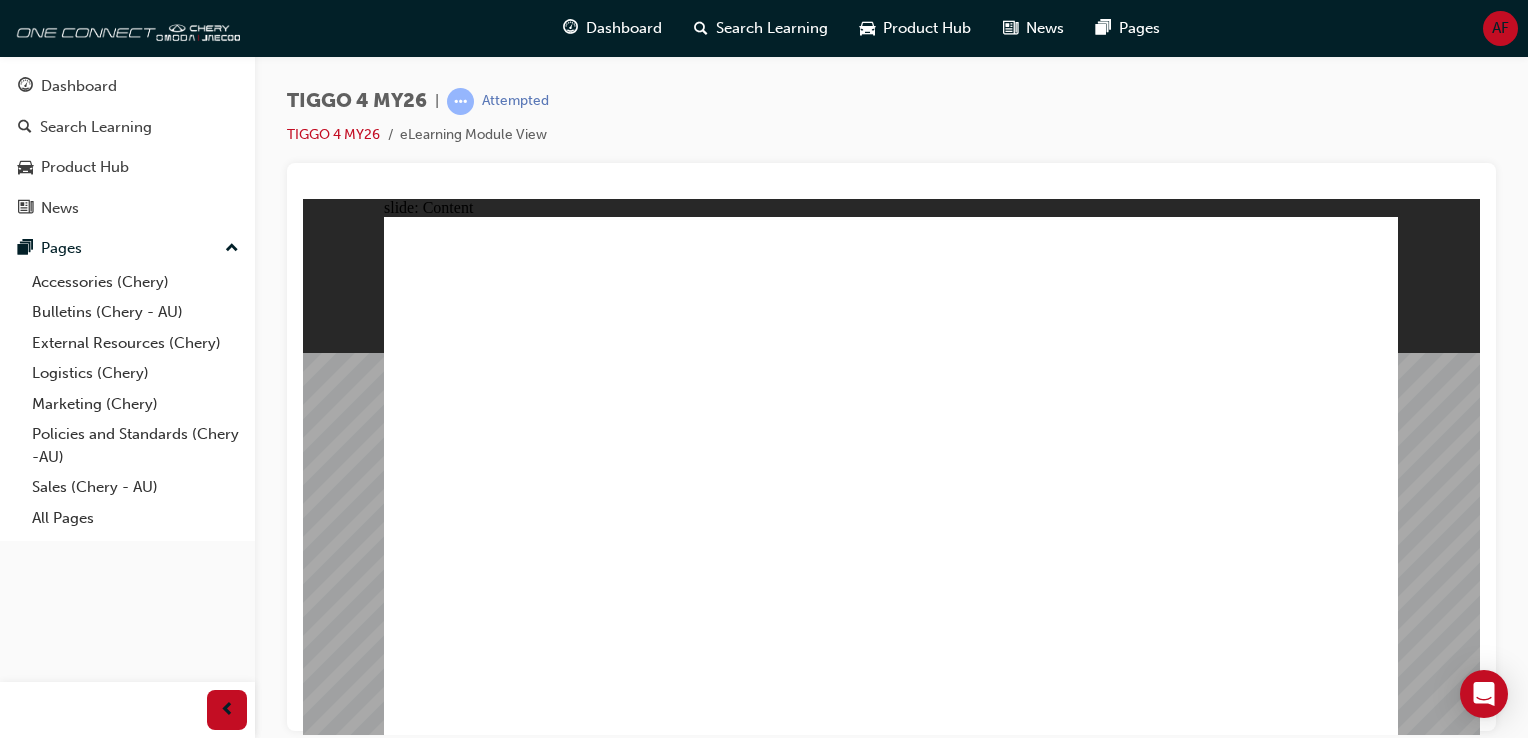 click 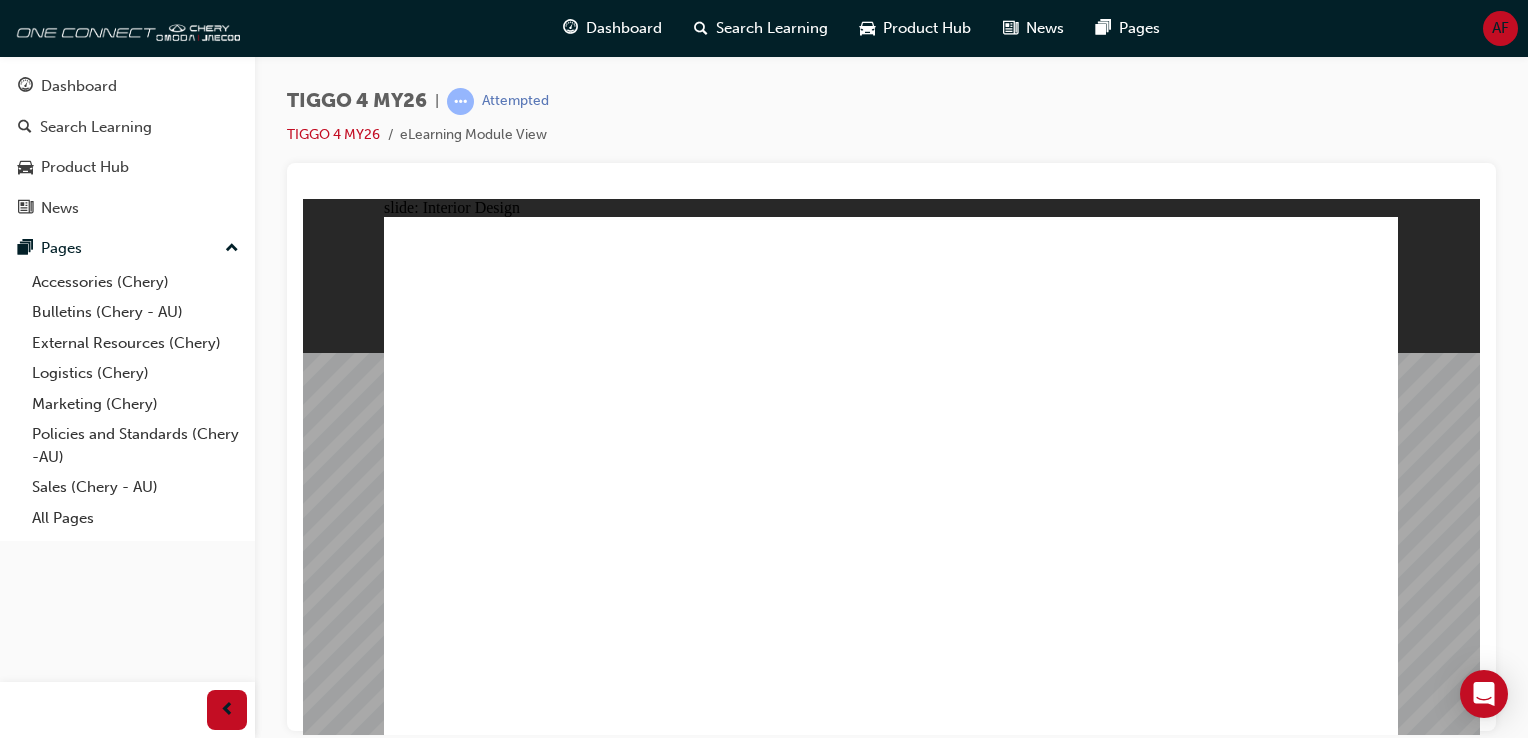 click 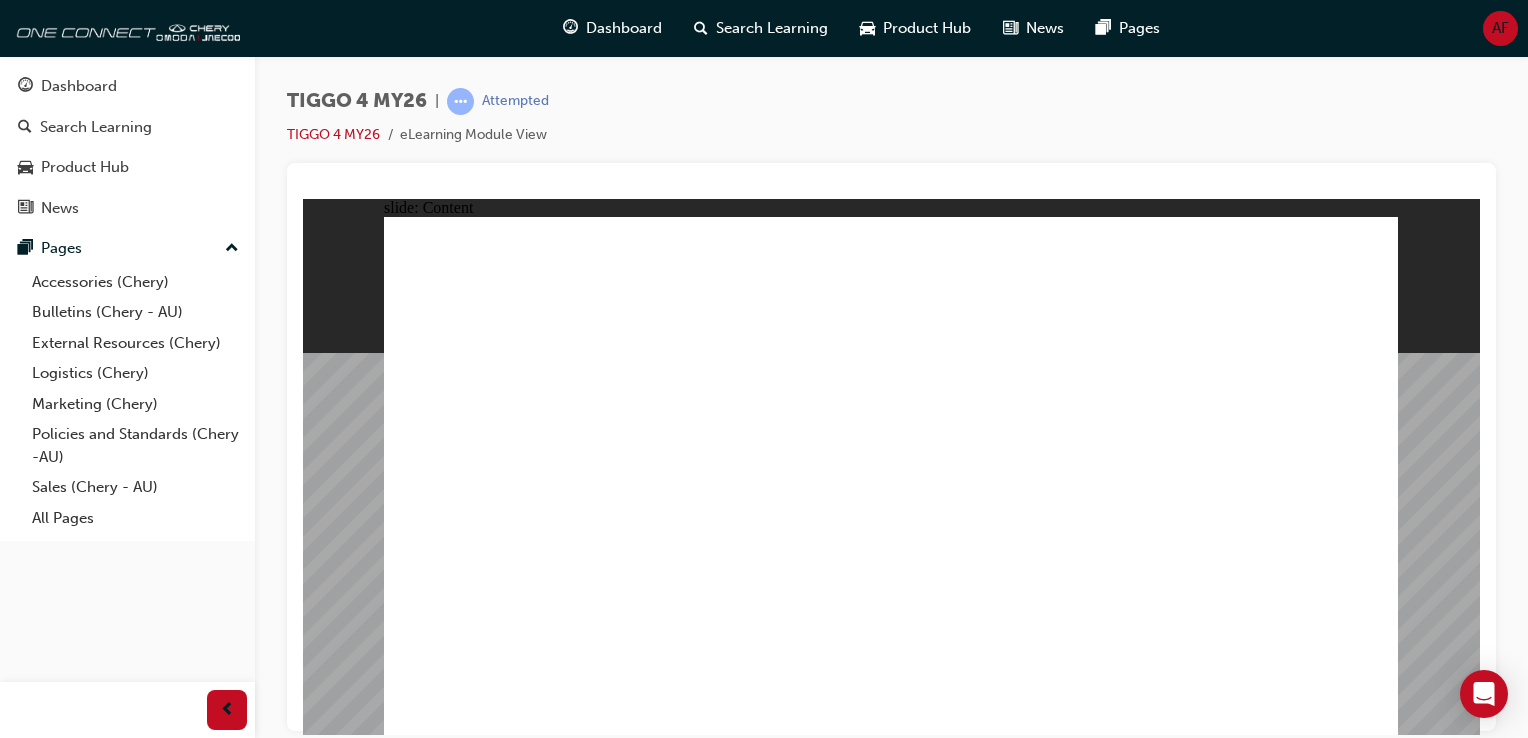 click 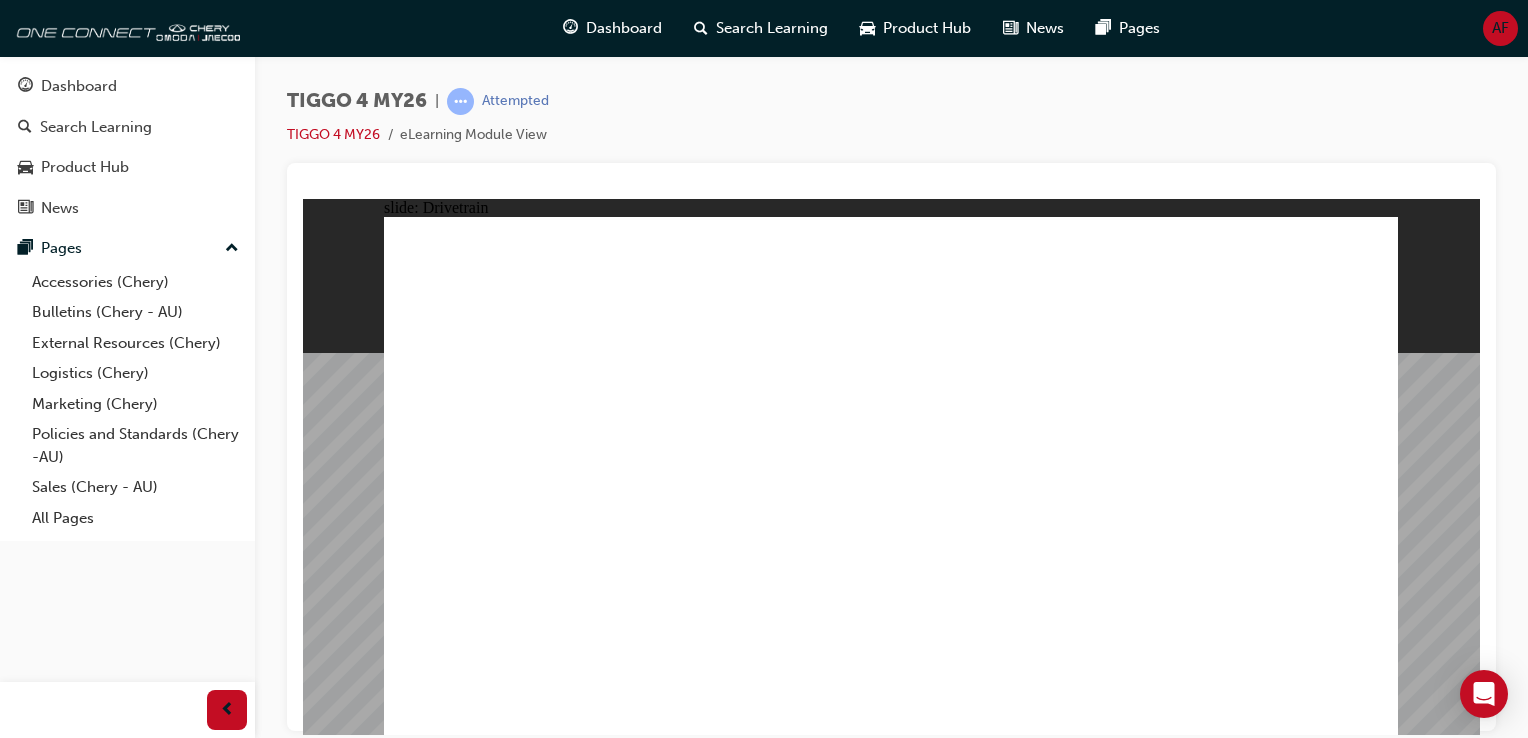 click 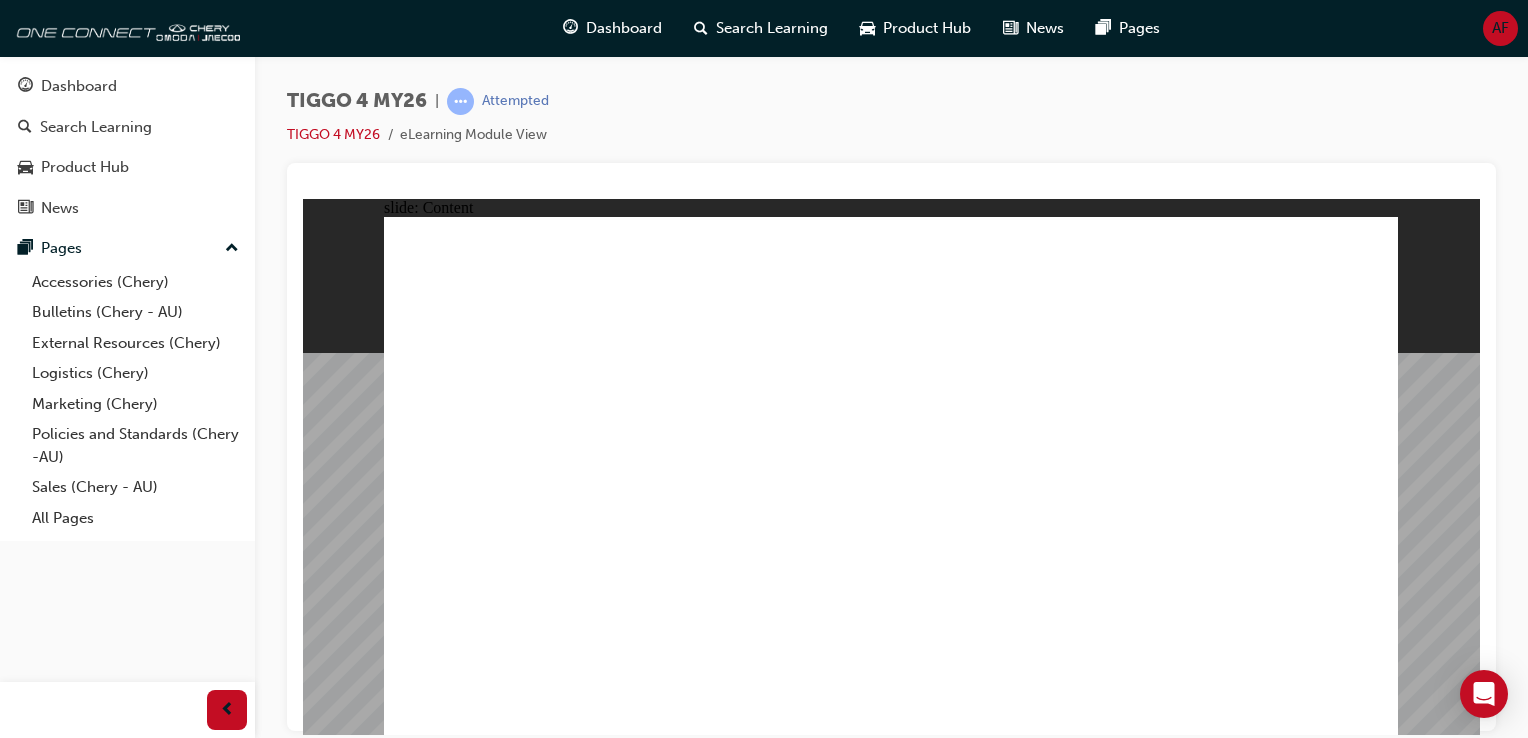 click 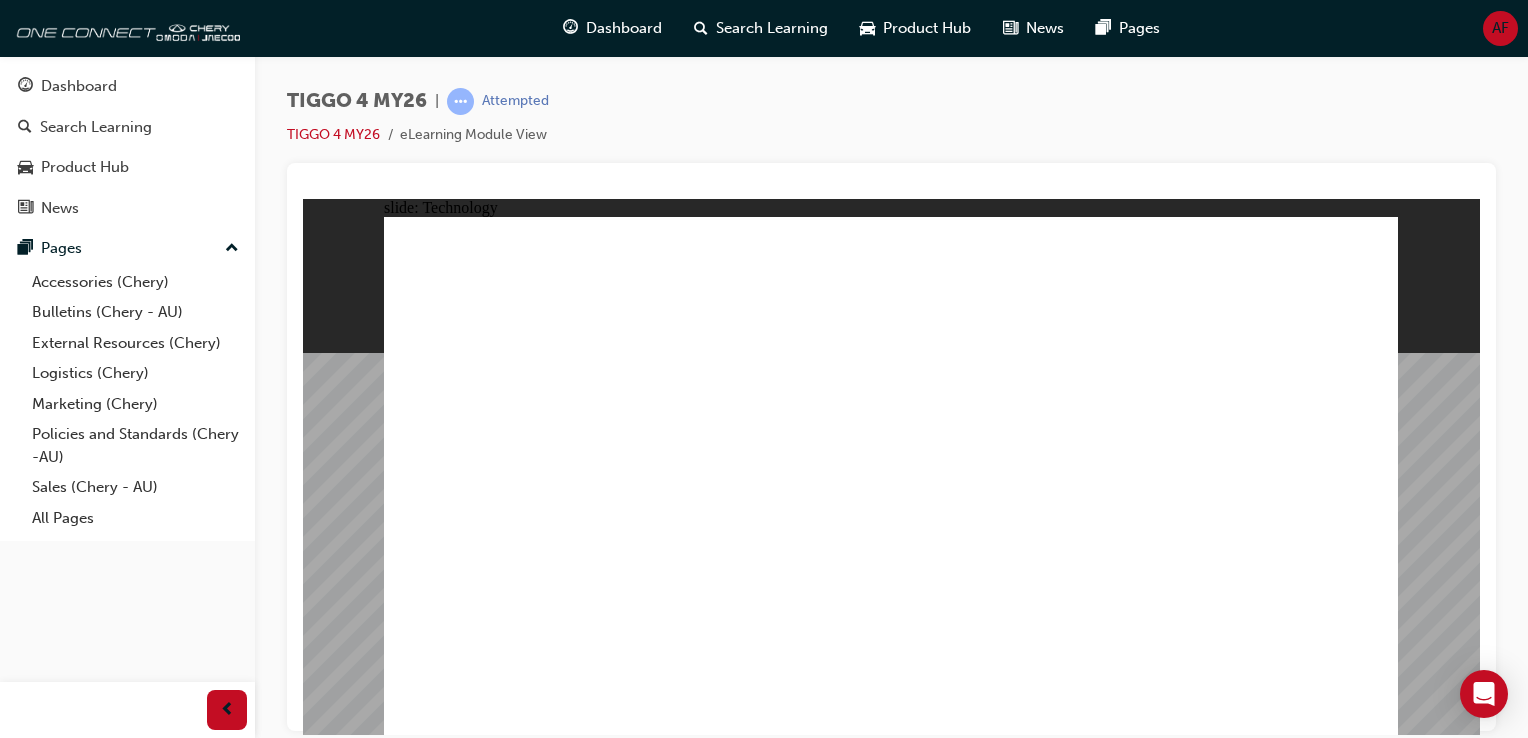 click 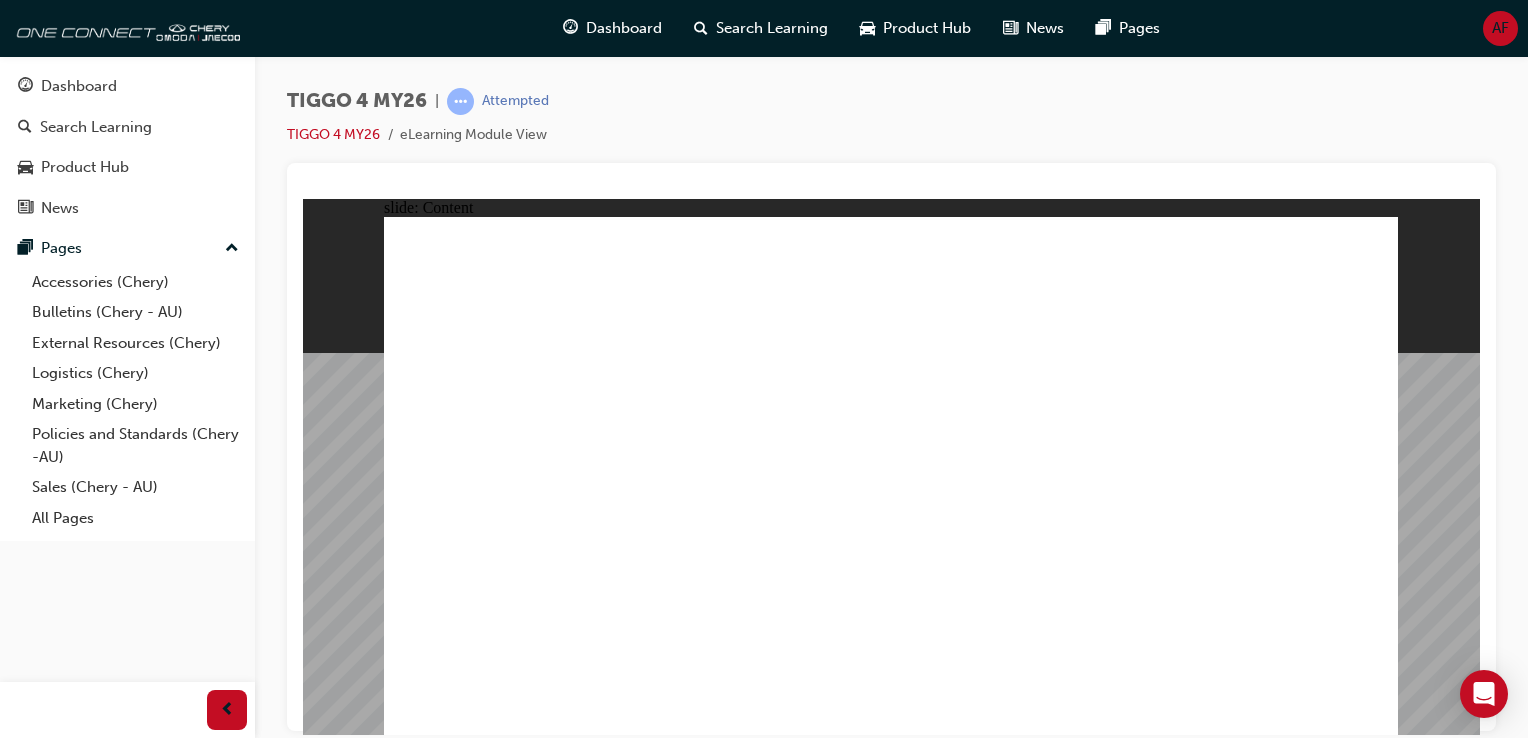 click 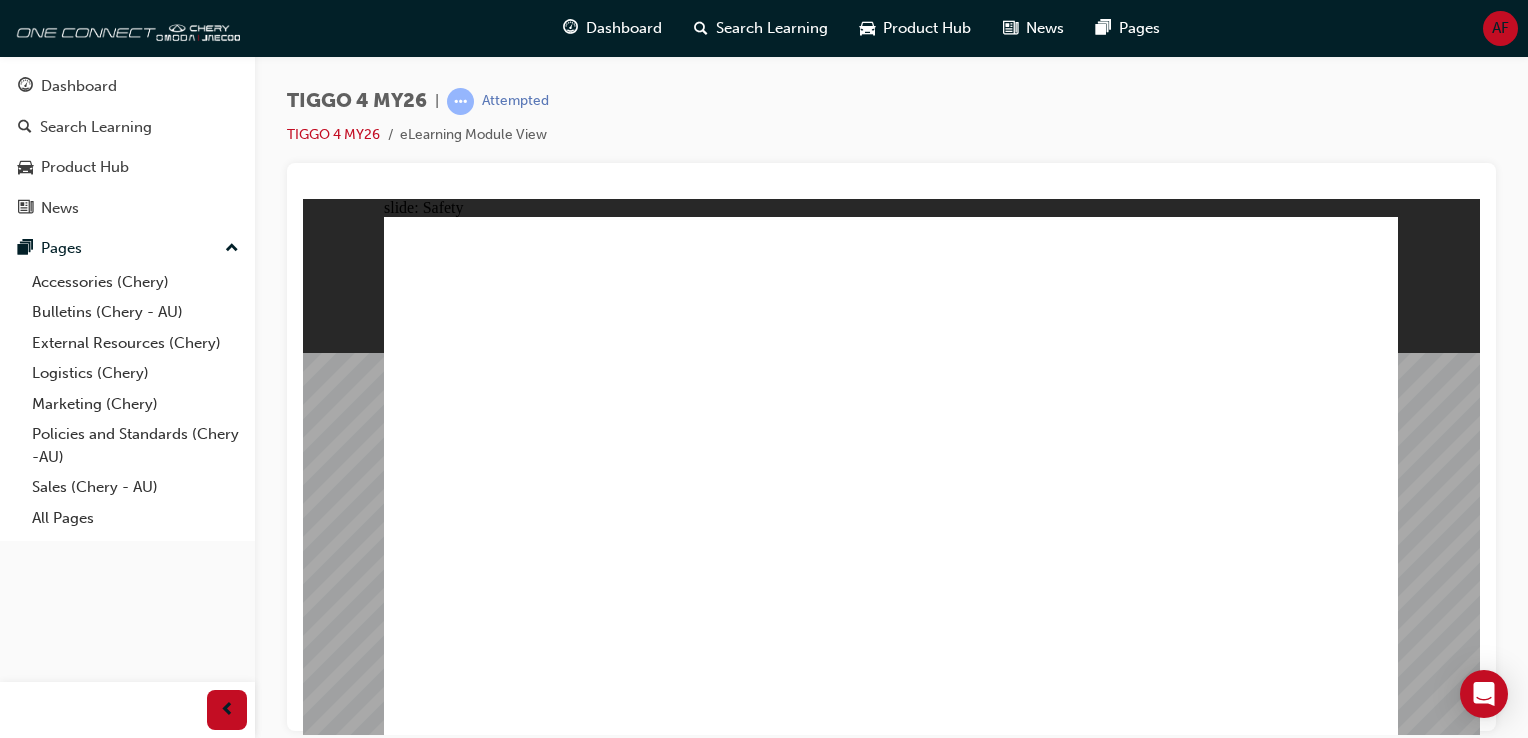click 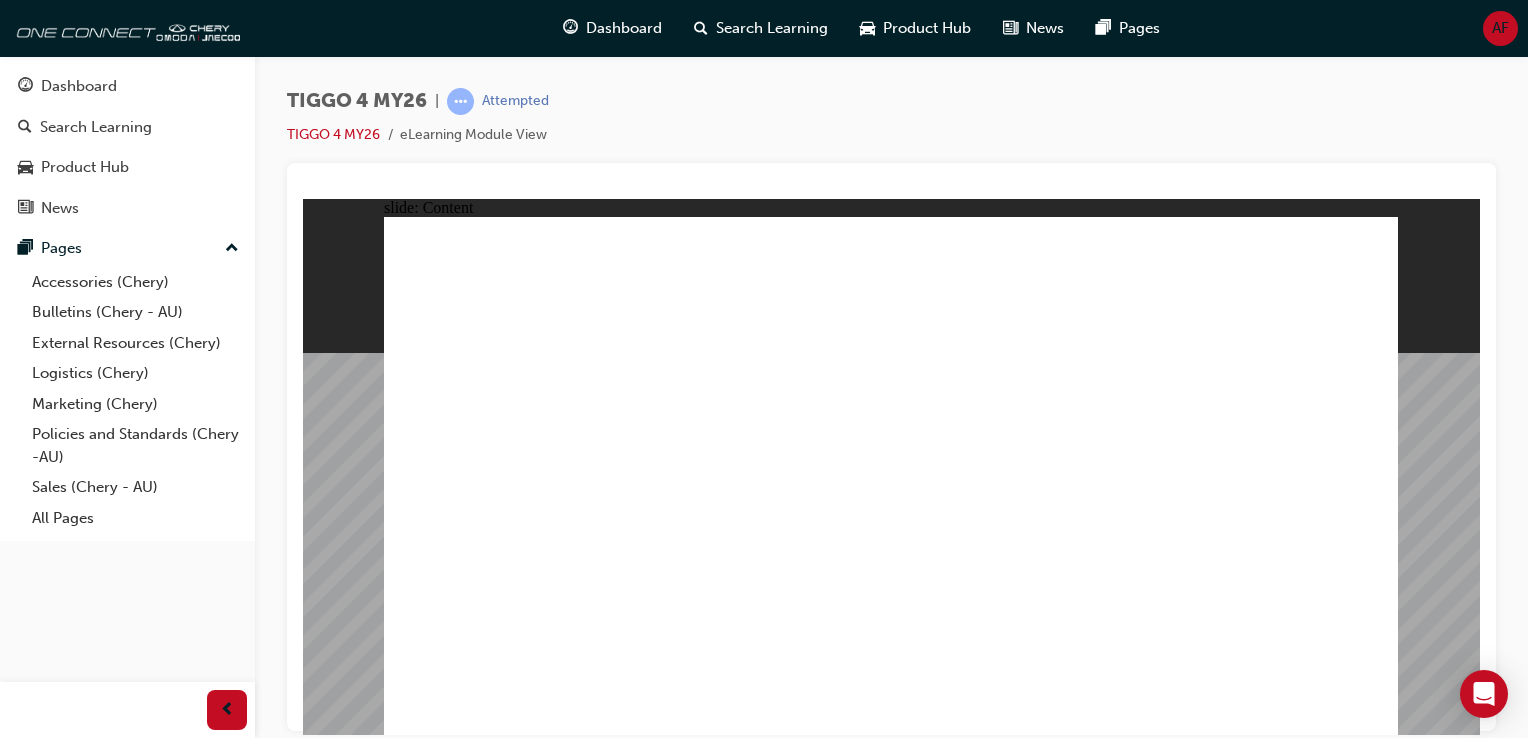 click 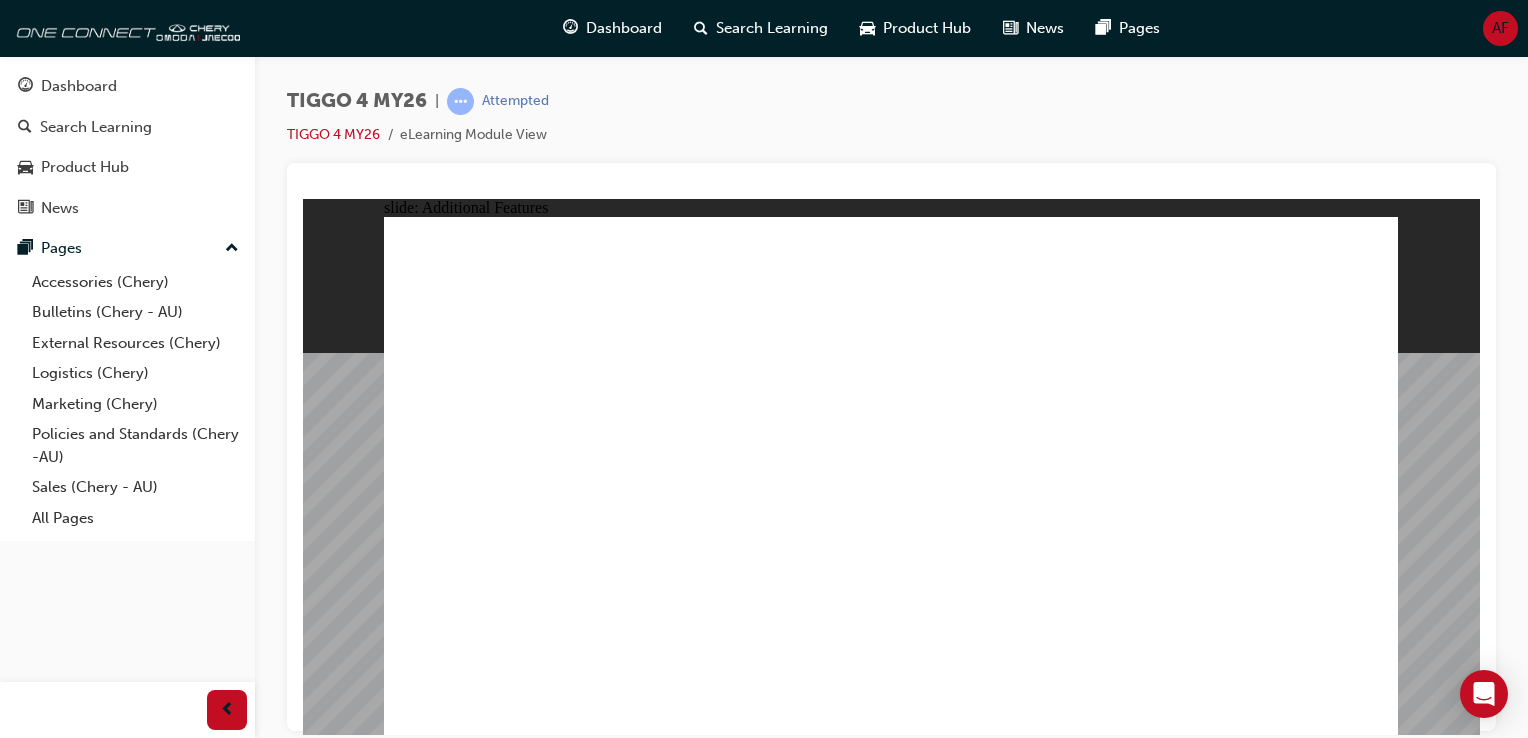 click 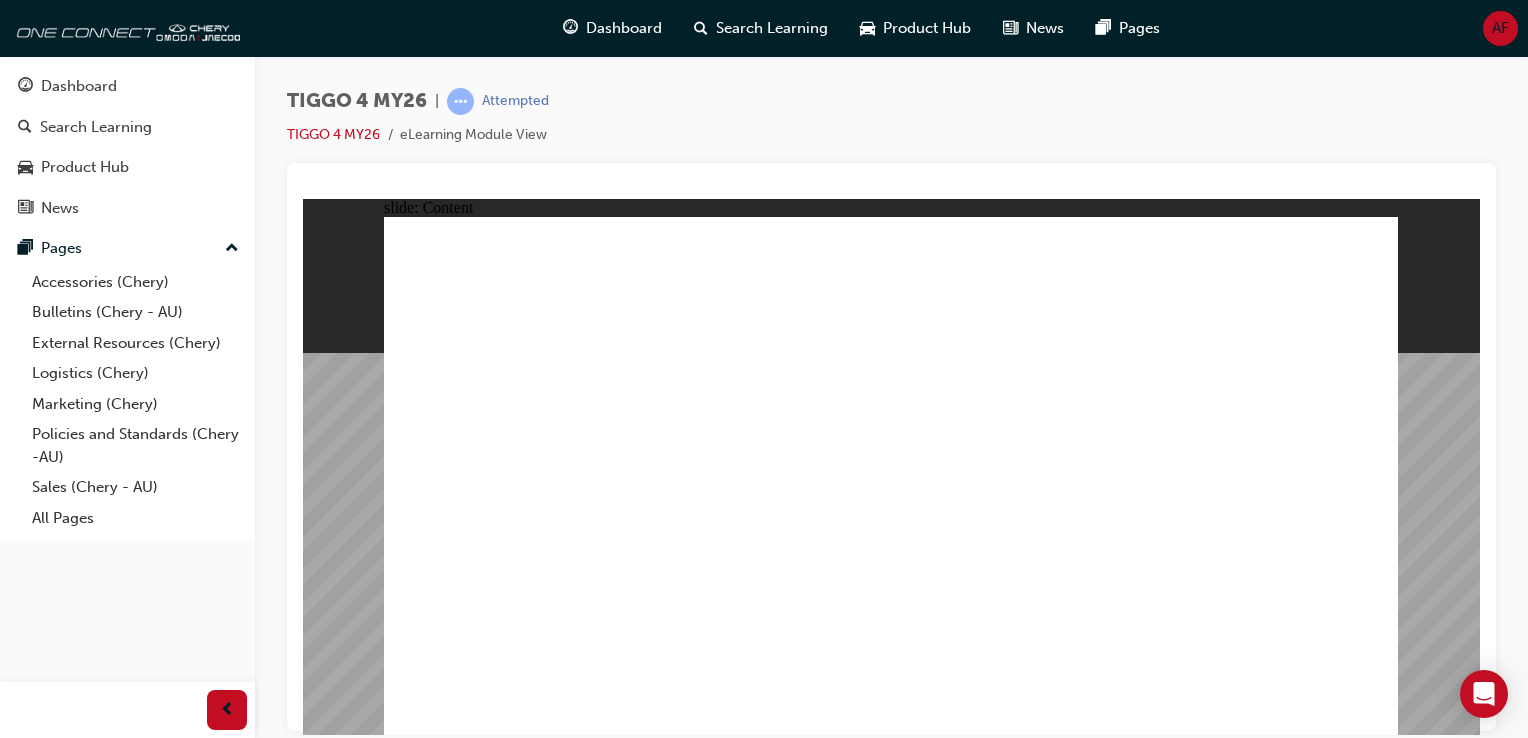 click 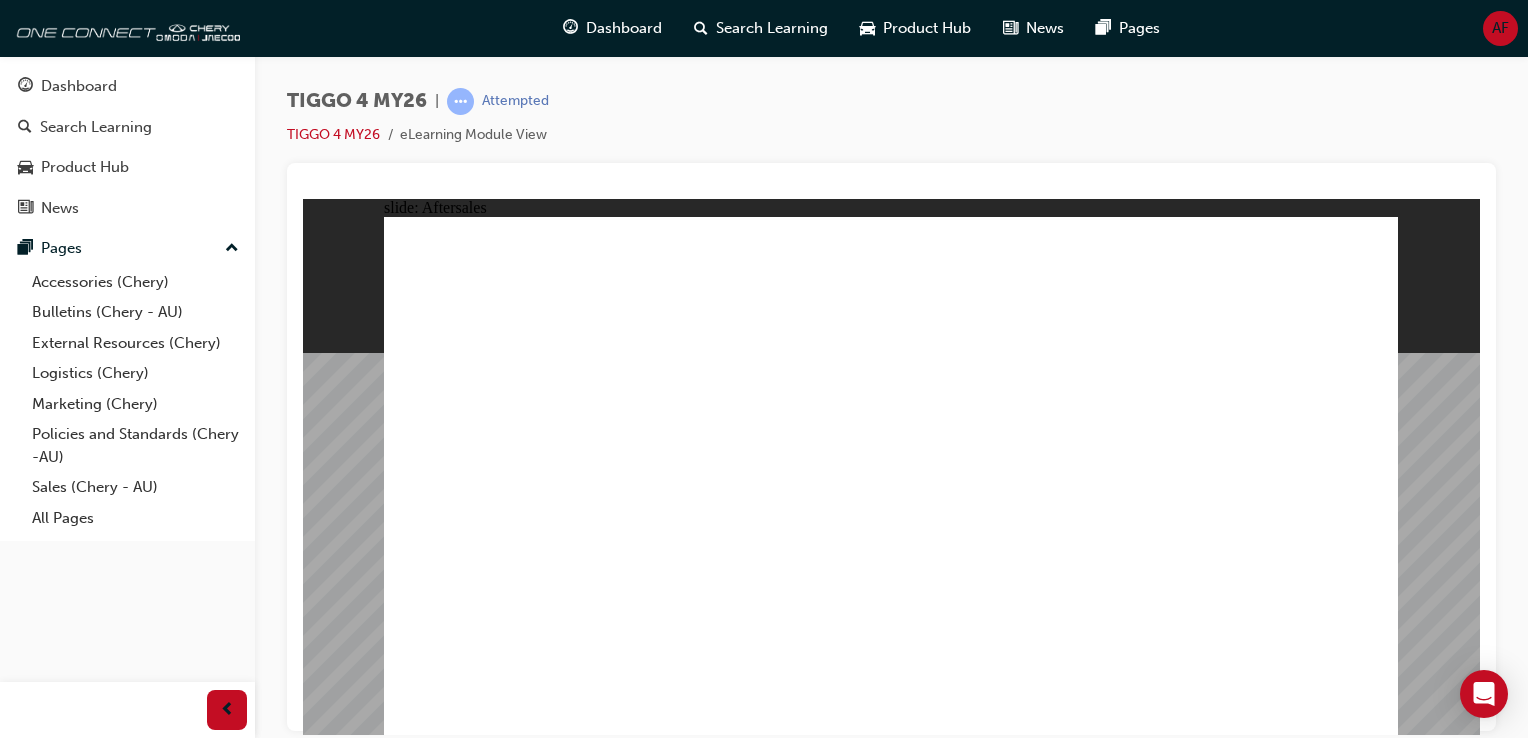 click 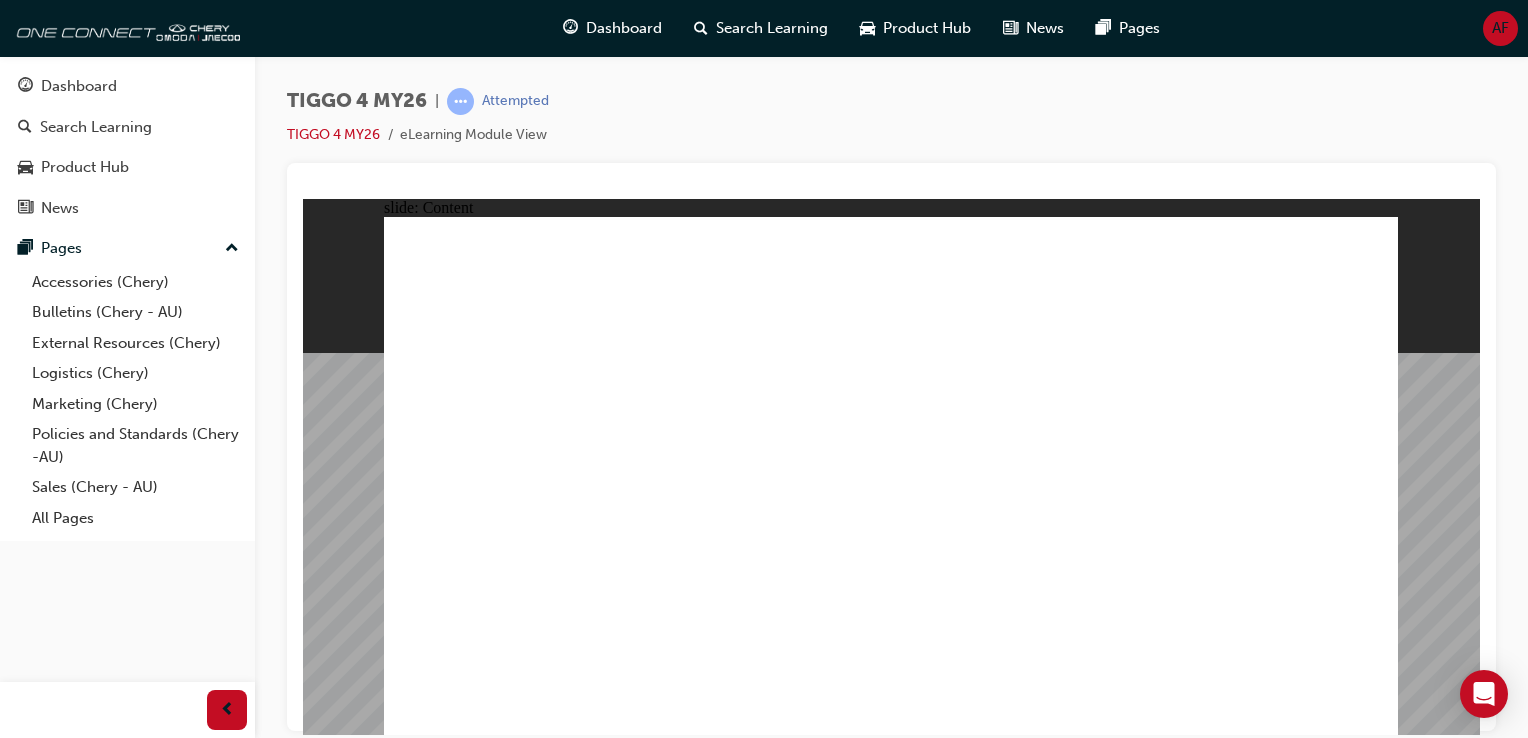 click 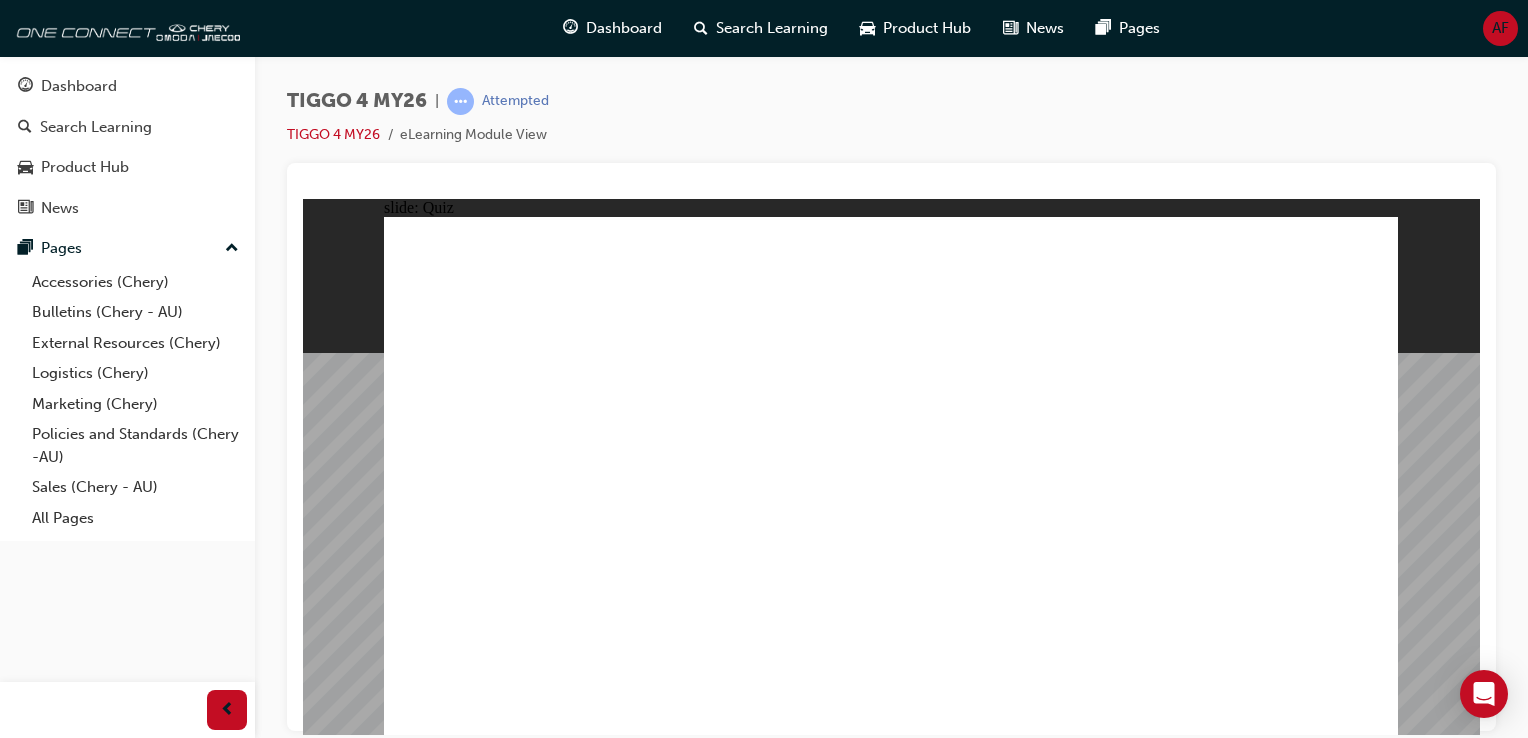 click 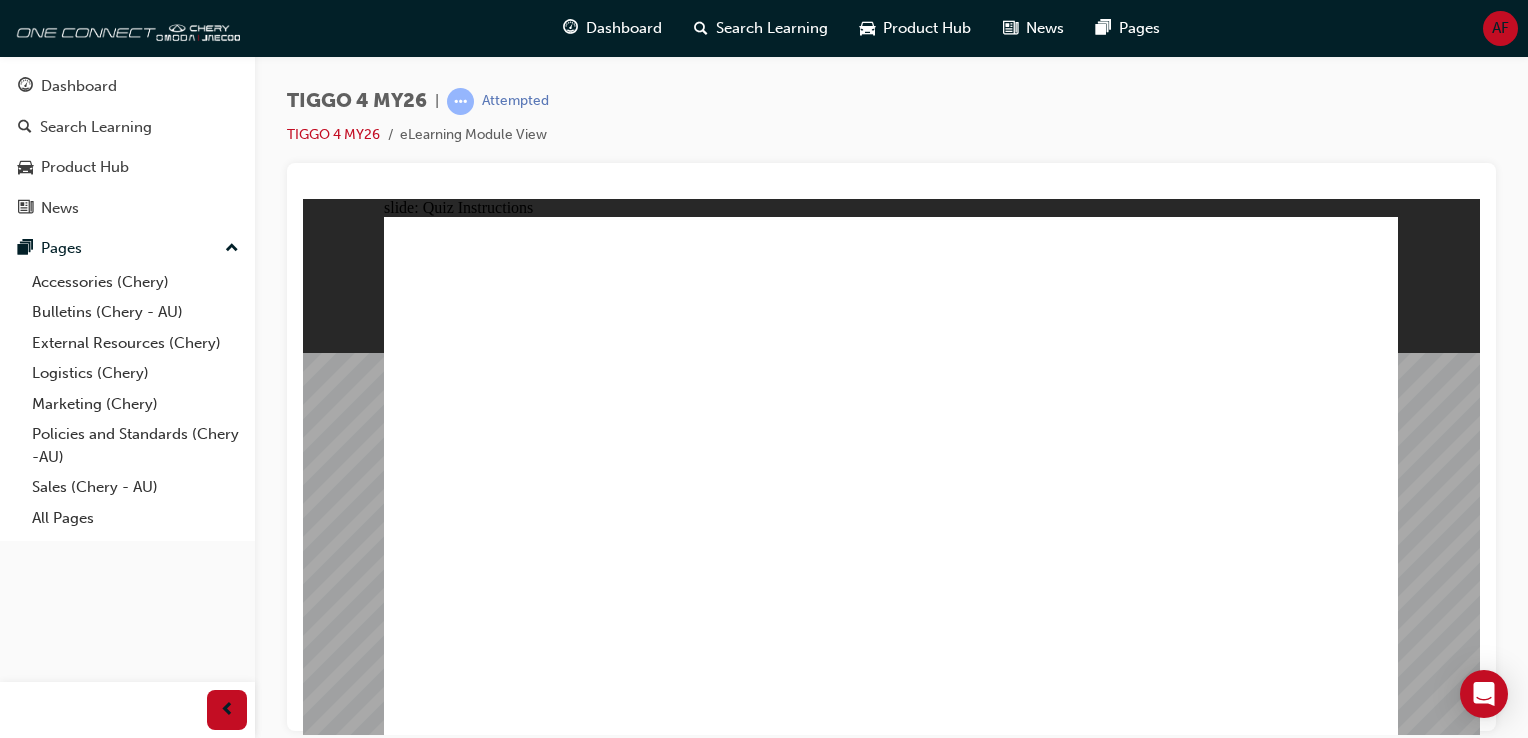 click 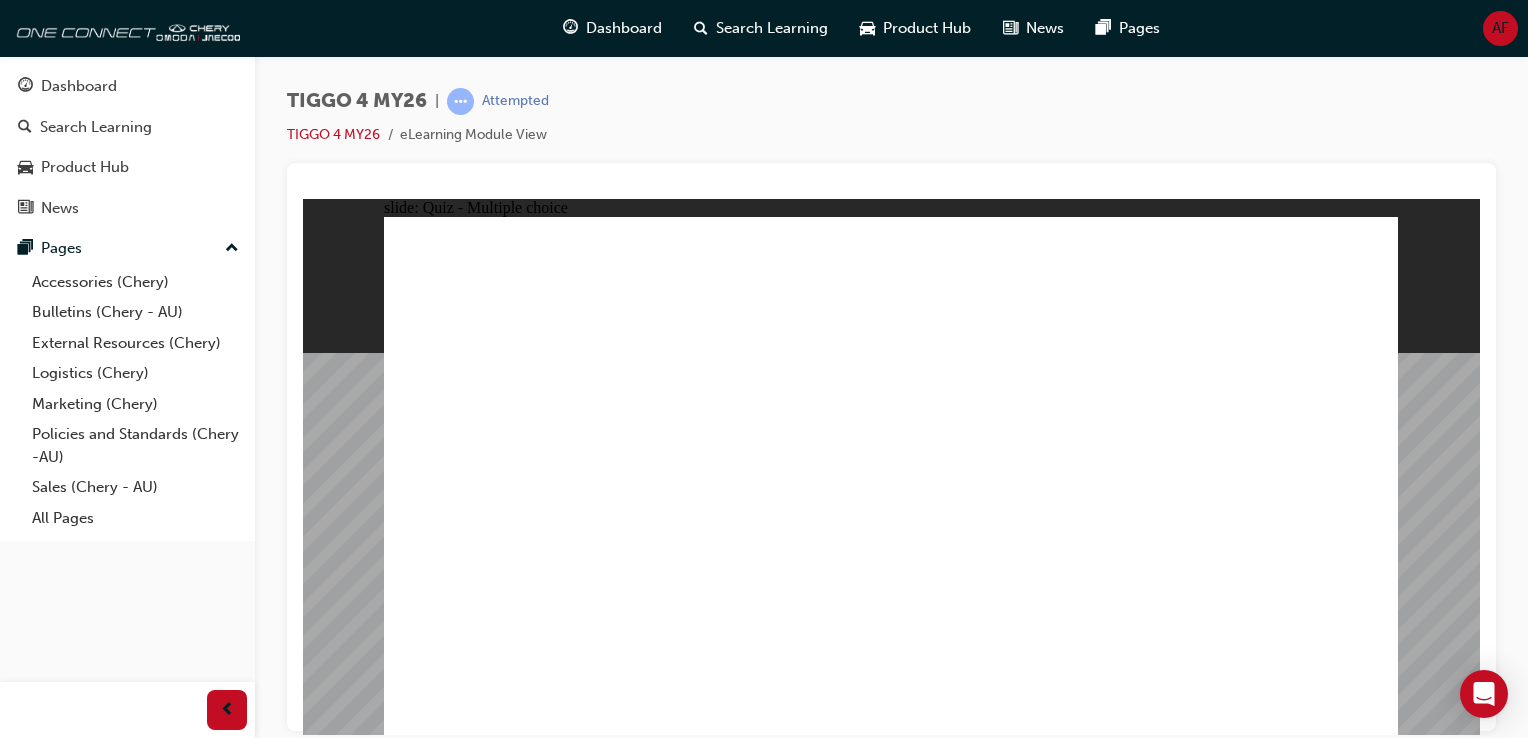 click 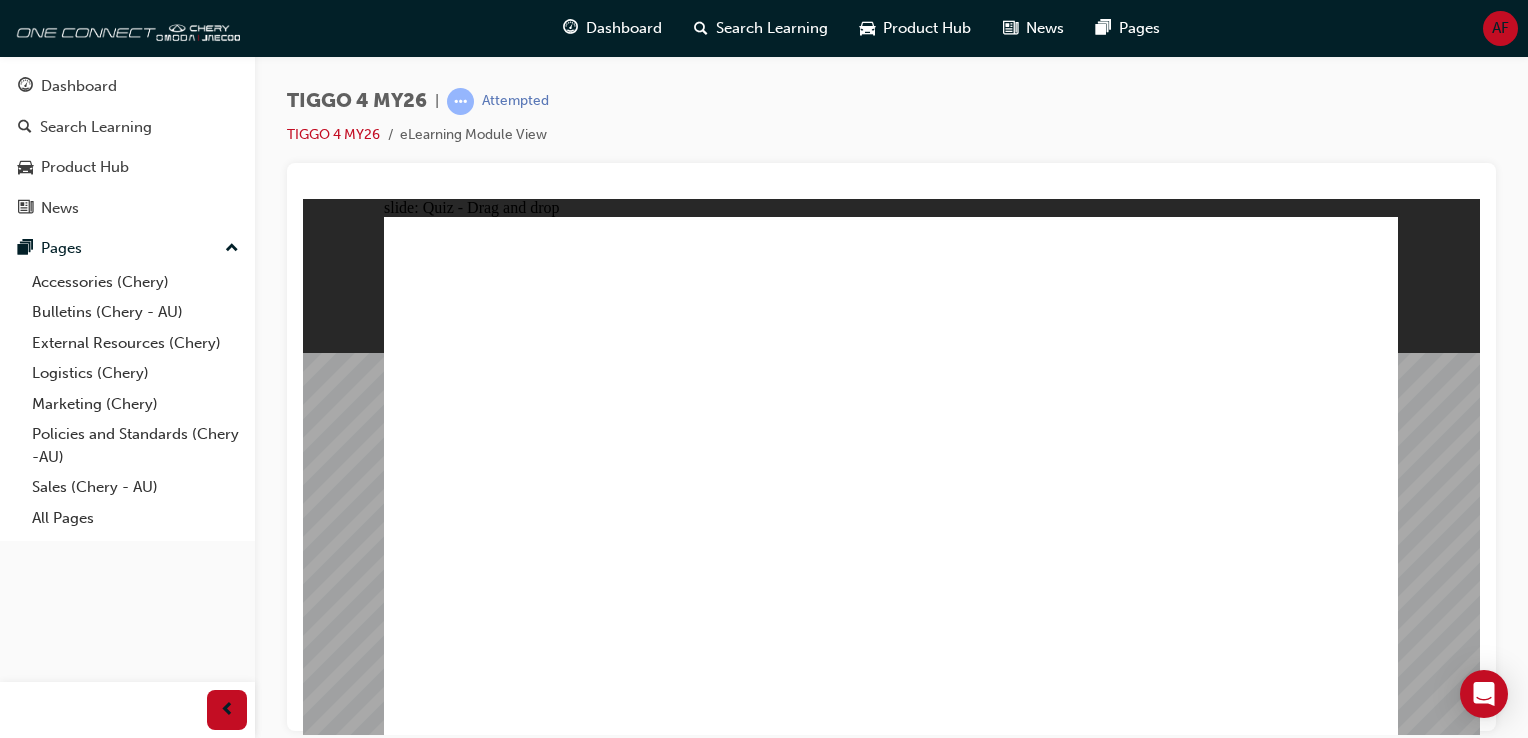 drag, startPoint x: 1092, startPoint y: 388, endPoint x: 500, endPoint y: 593, distance: 626.48944 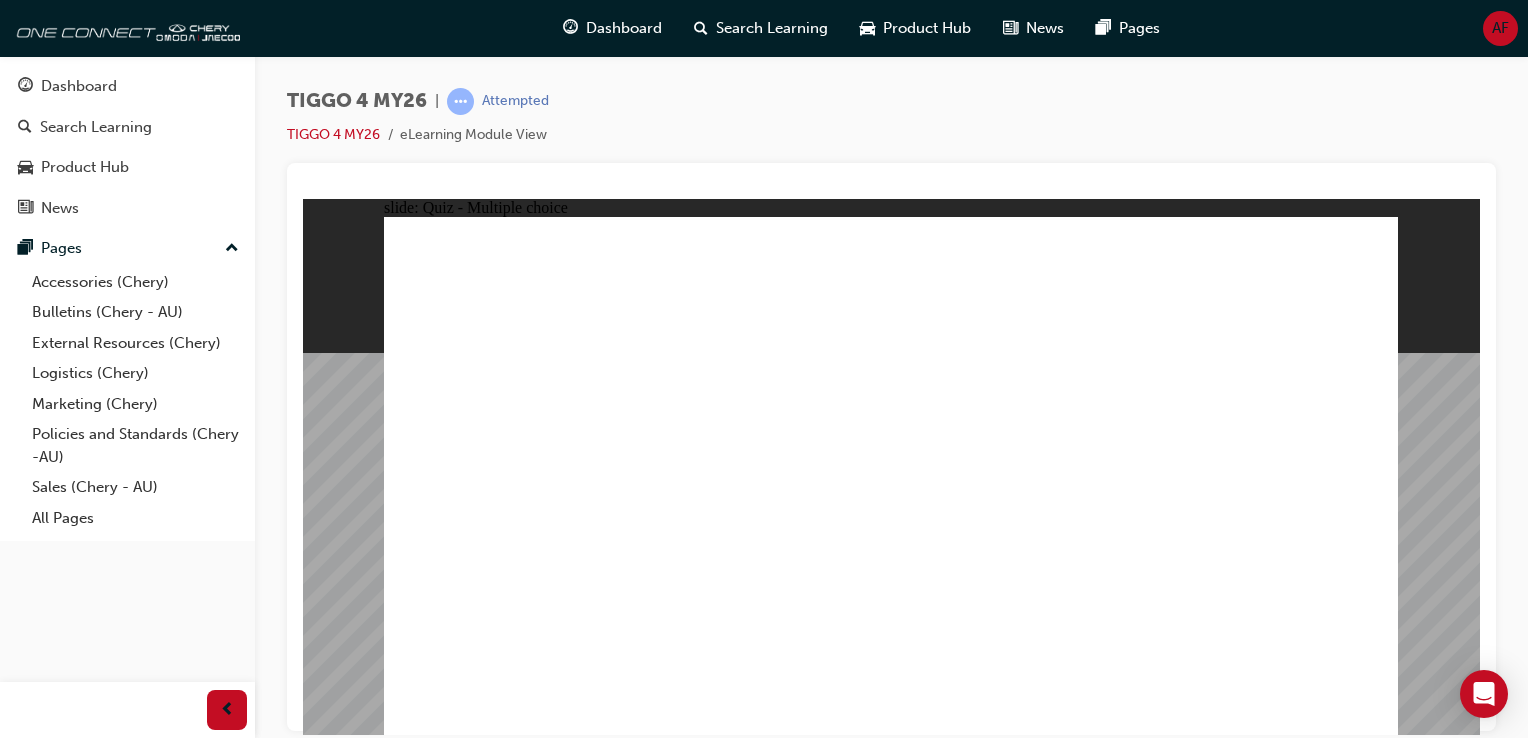 click 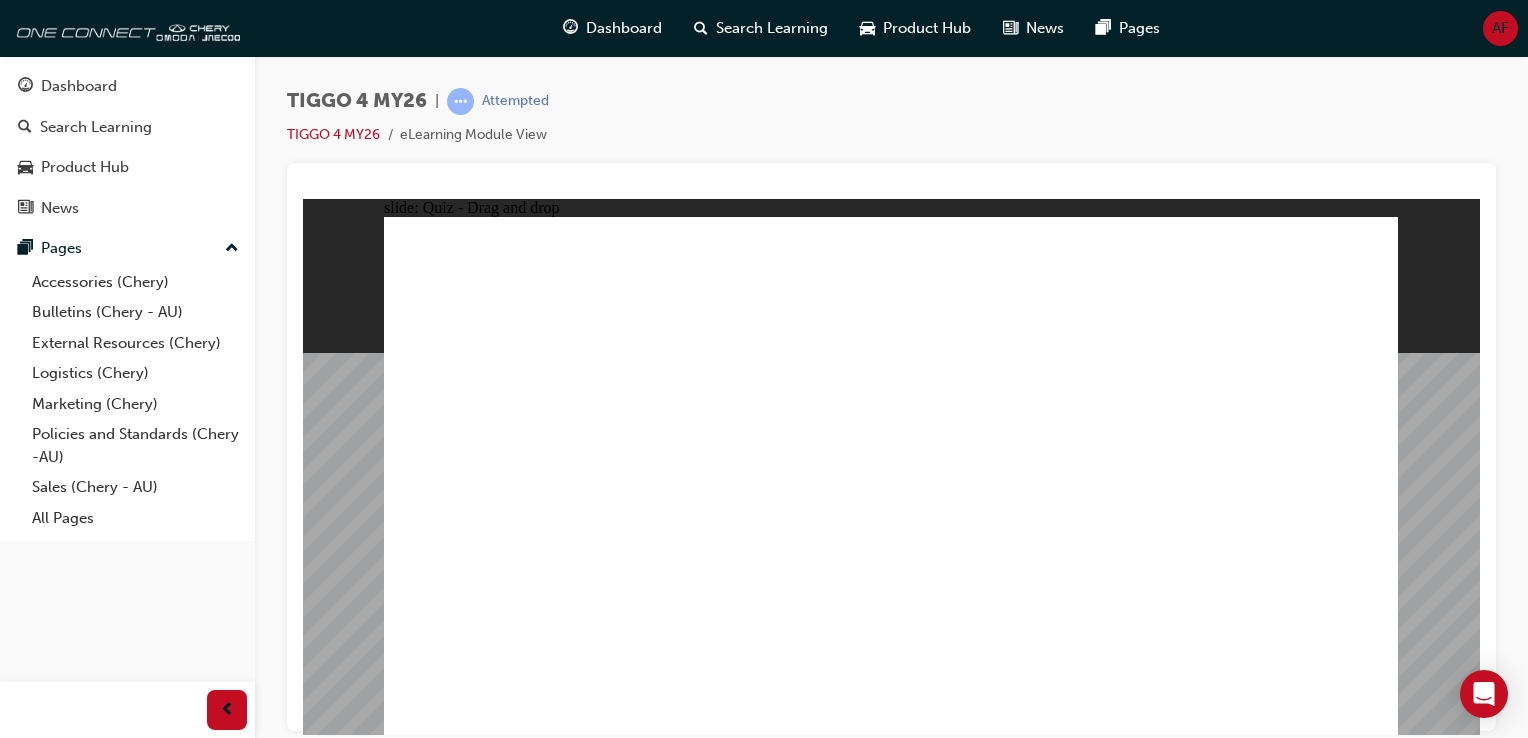 drag, startPoint x: 712, startPoint y: 418, endPoint x: 977, endPoint y: 339, distance: 276.52487 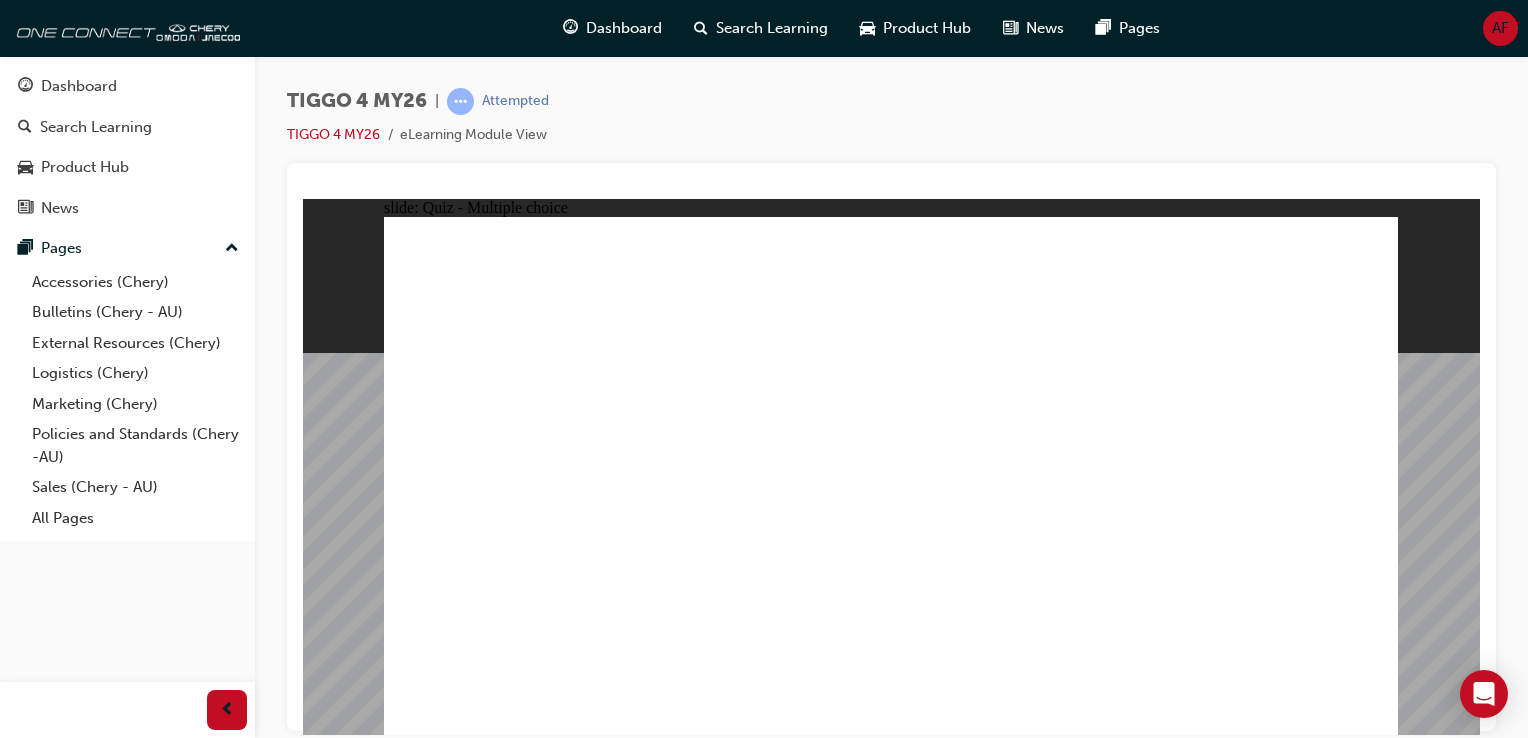 click 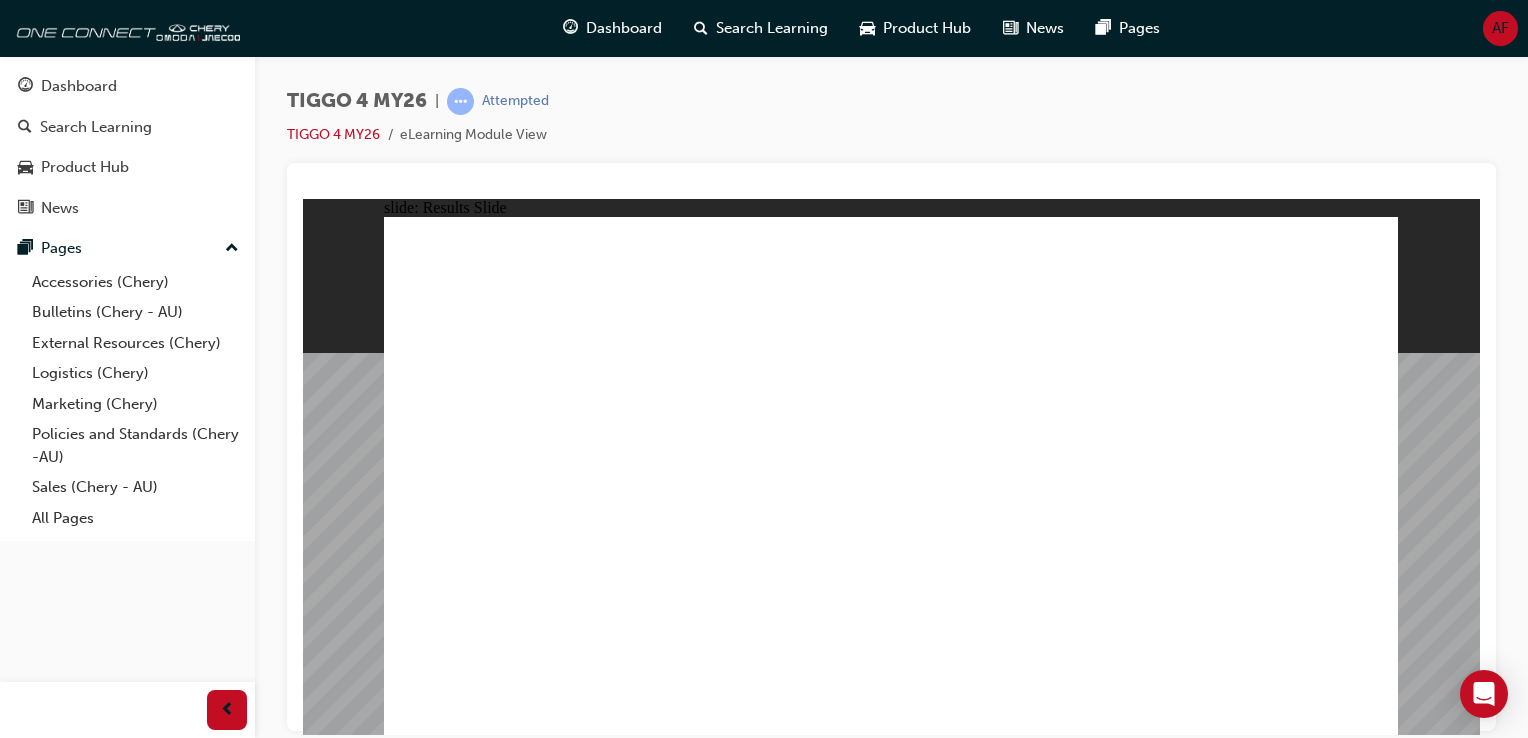 click 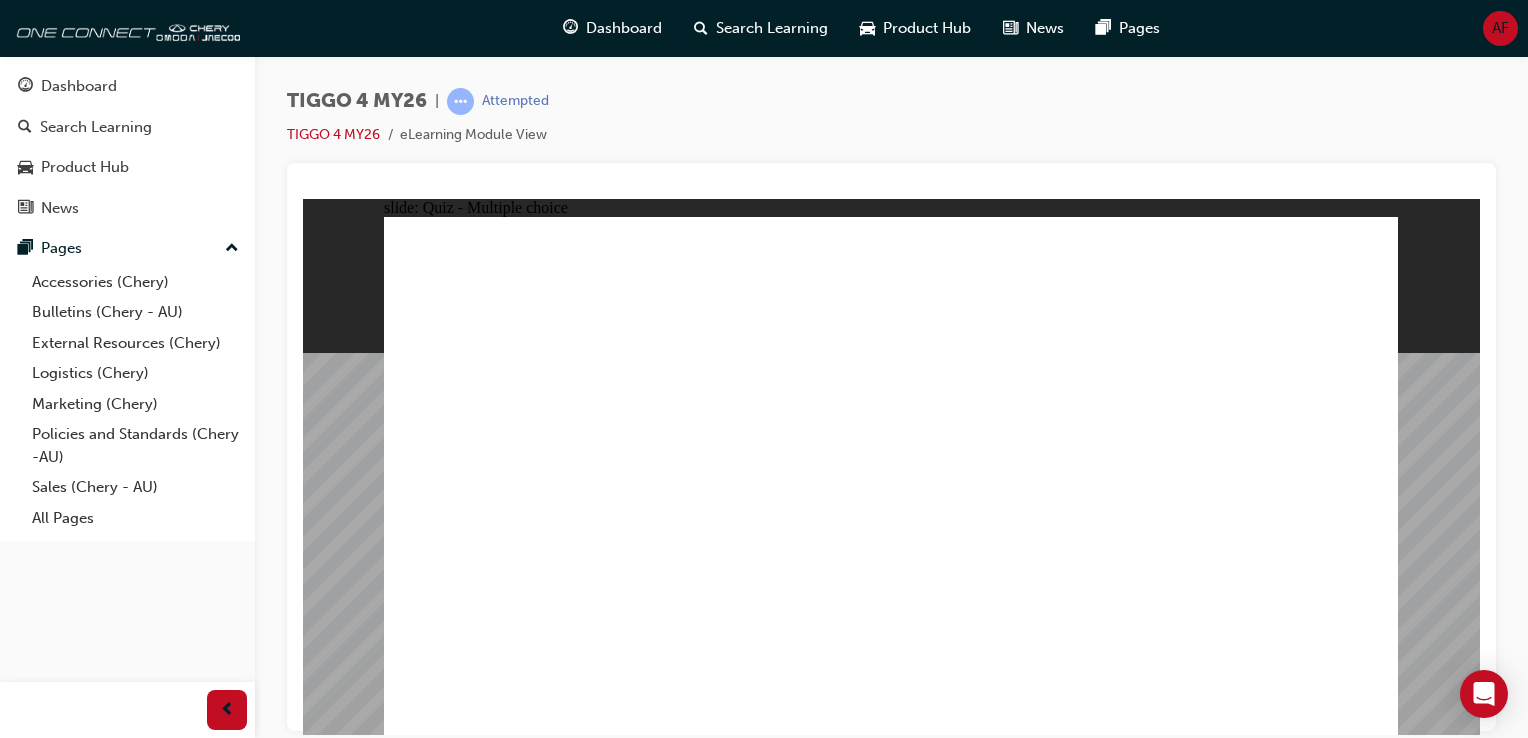 click 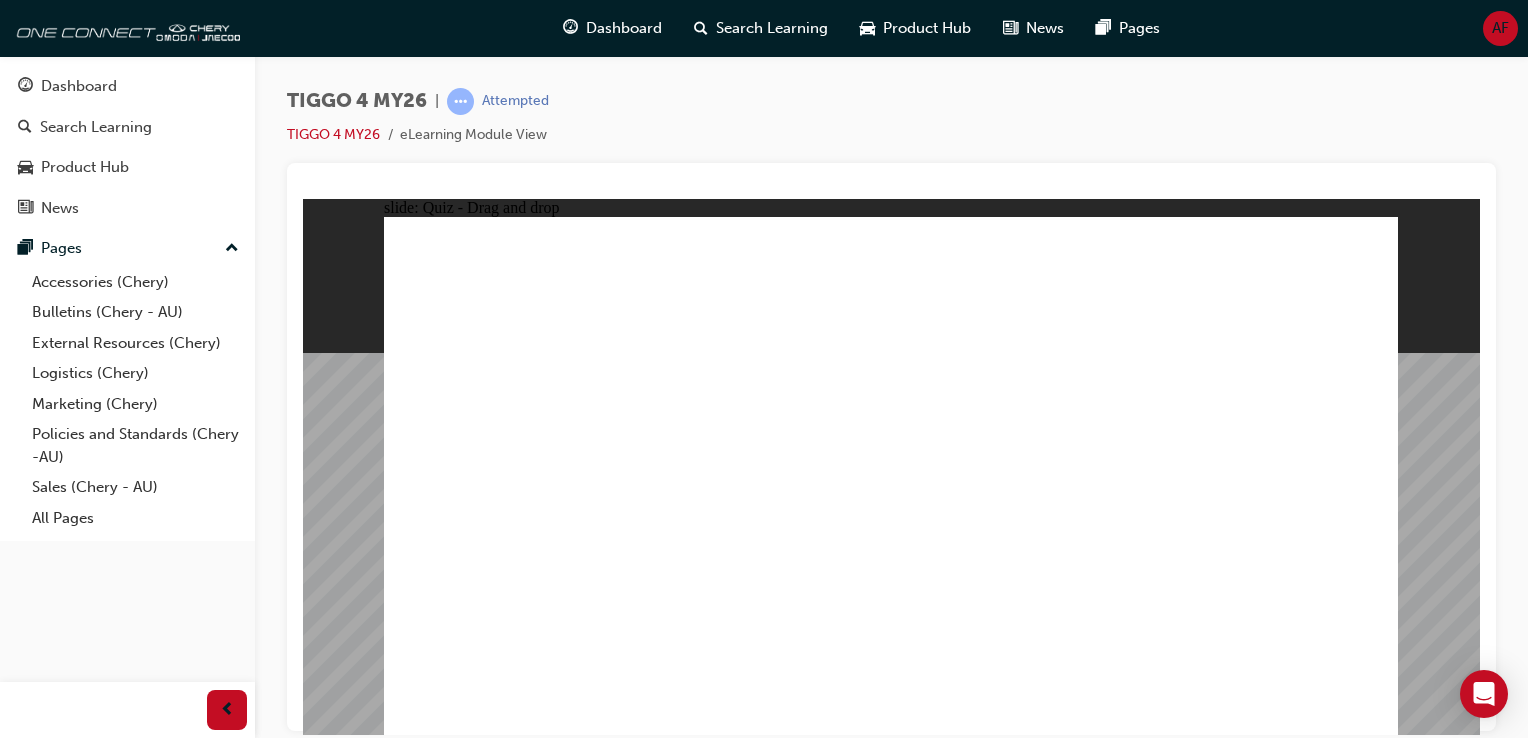 drag, startPoint x: 1060, startPoint y: 391, endPoint x: 481, endPoint y: 592, distance: 612.8964 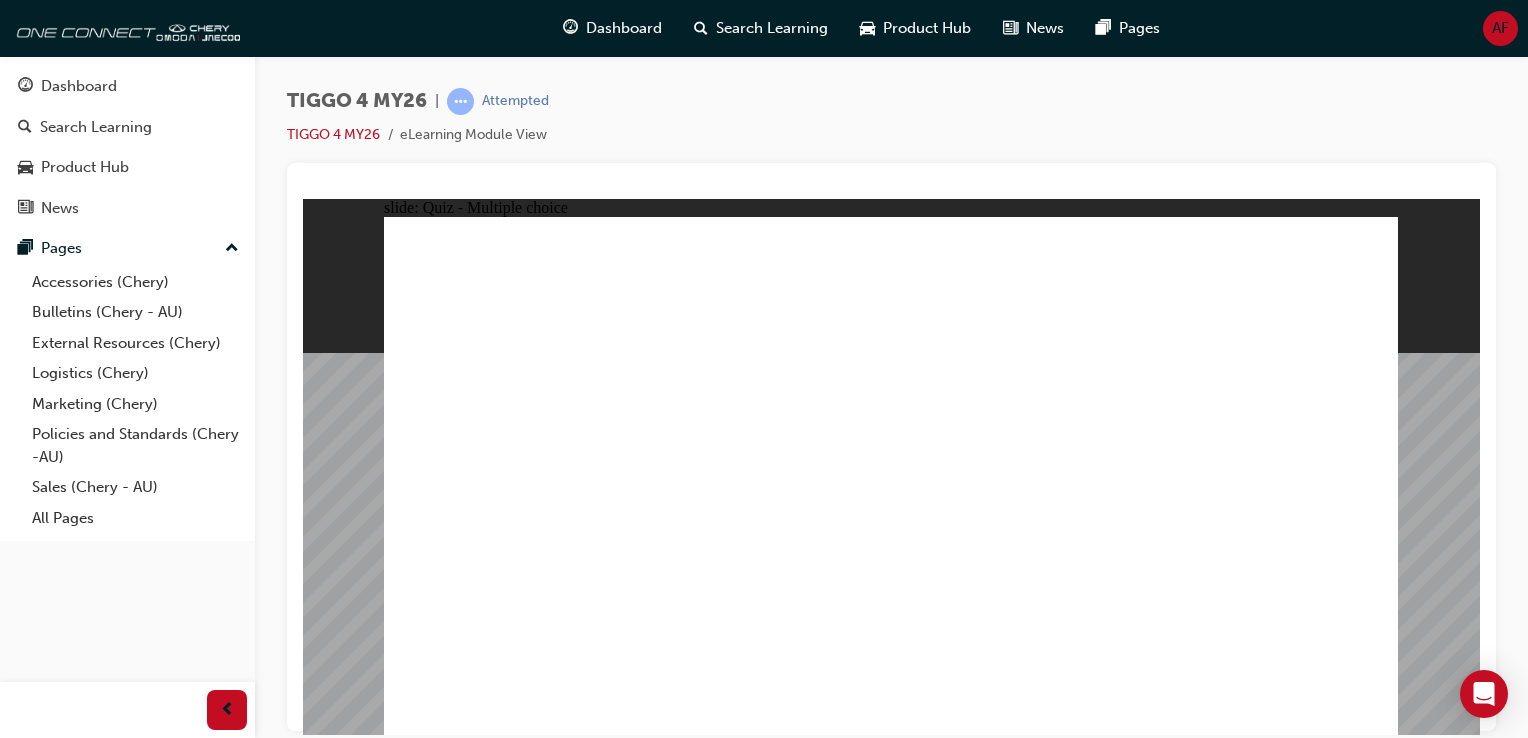 click 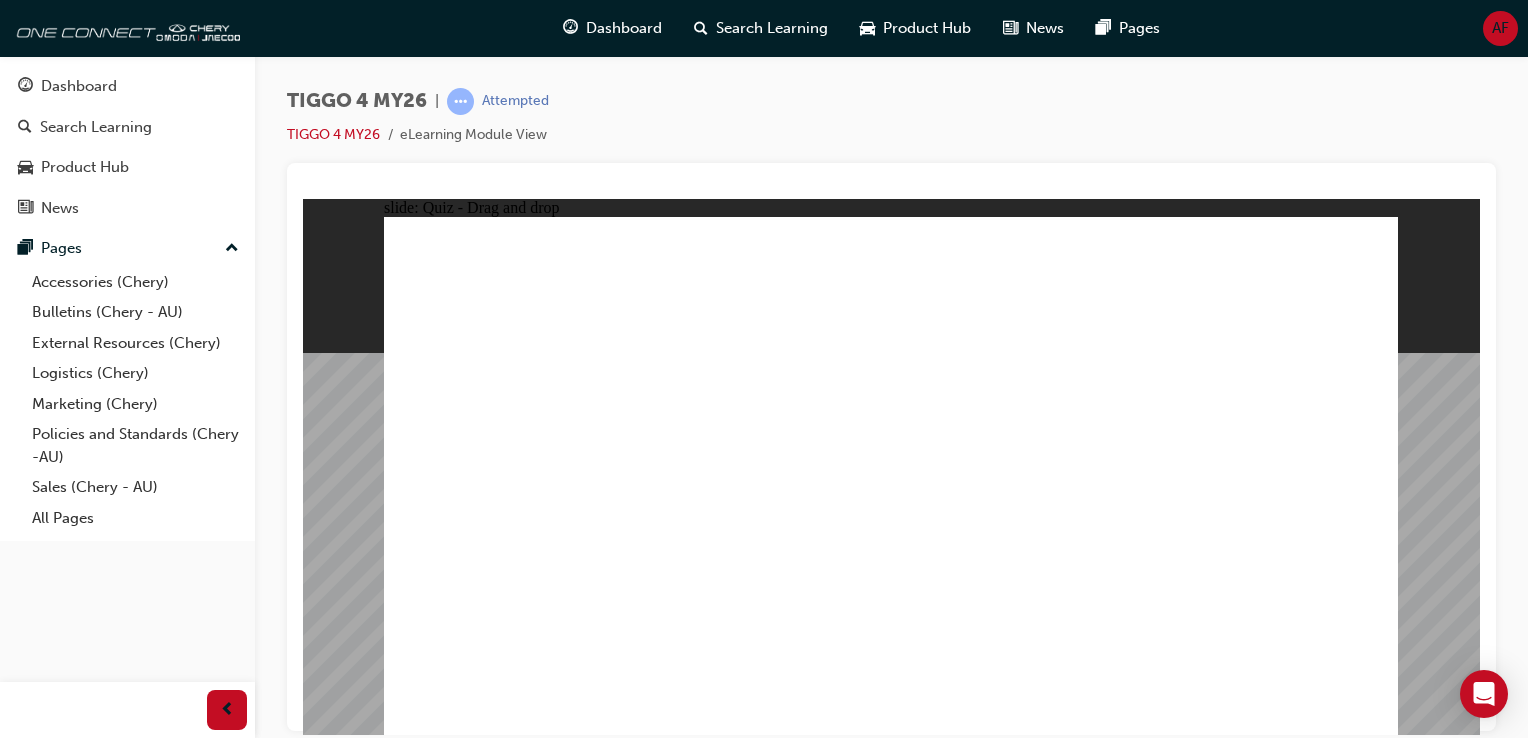 drag, startPoint x: 522, startPoint y: 416, endPoint x: 984, endPoint y: 339, distance: 468.3727 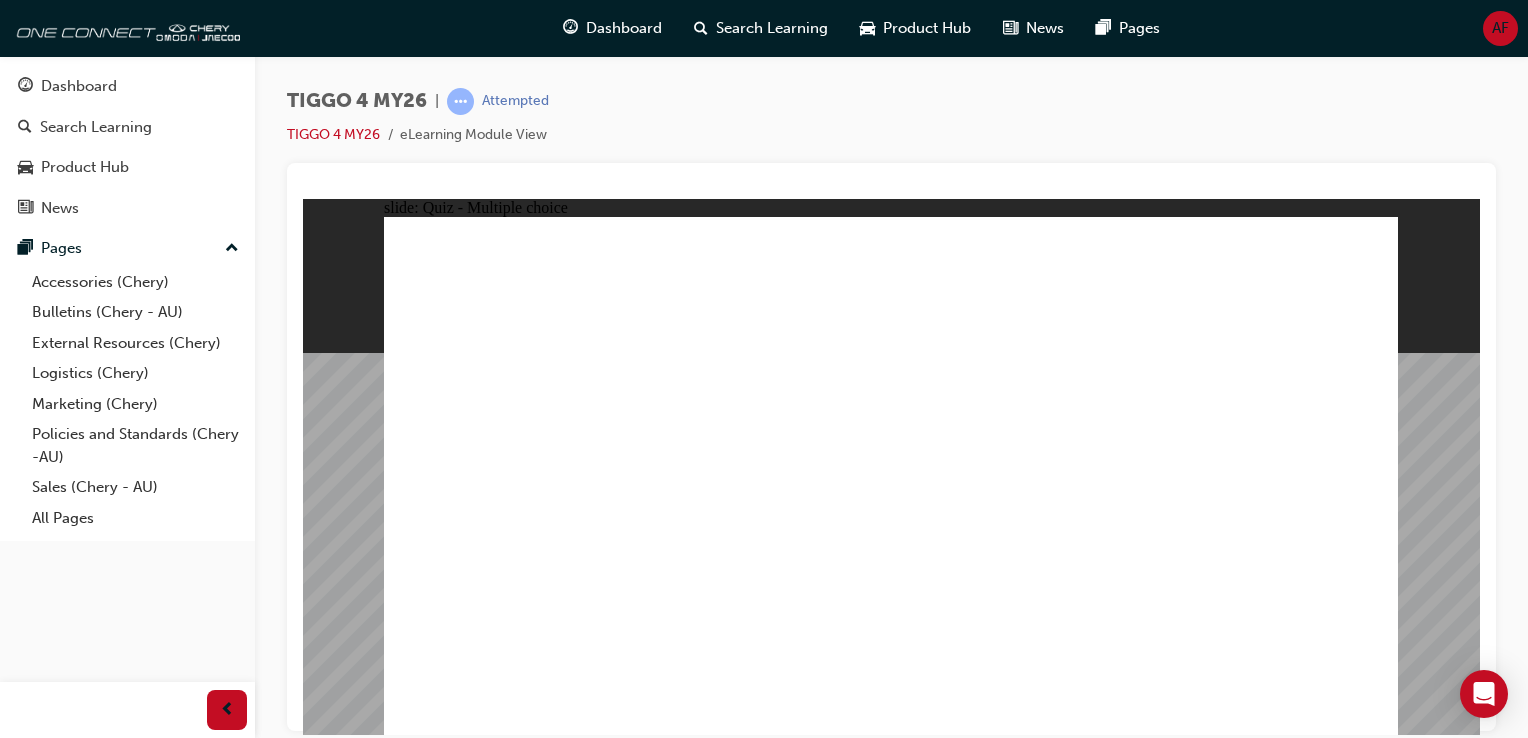click 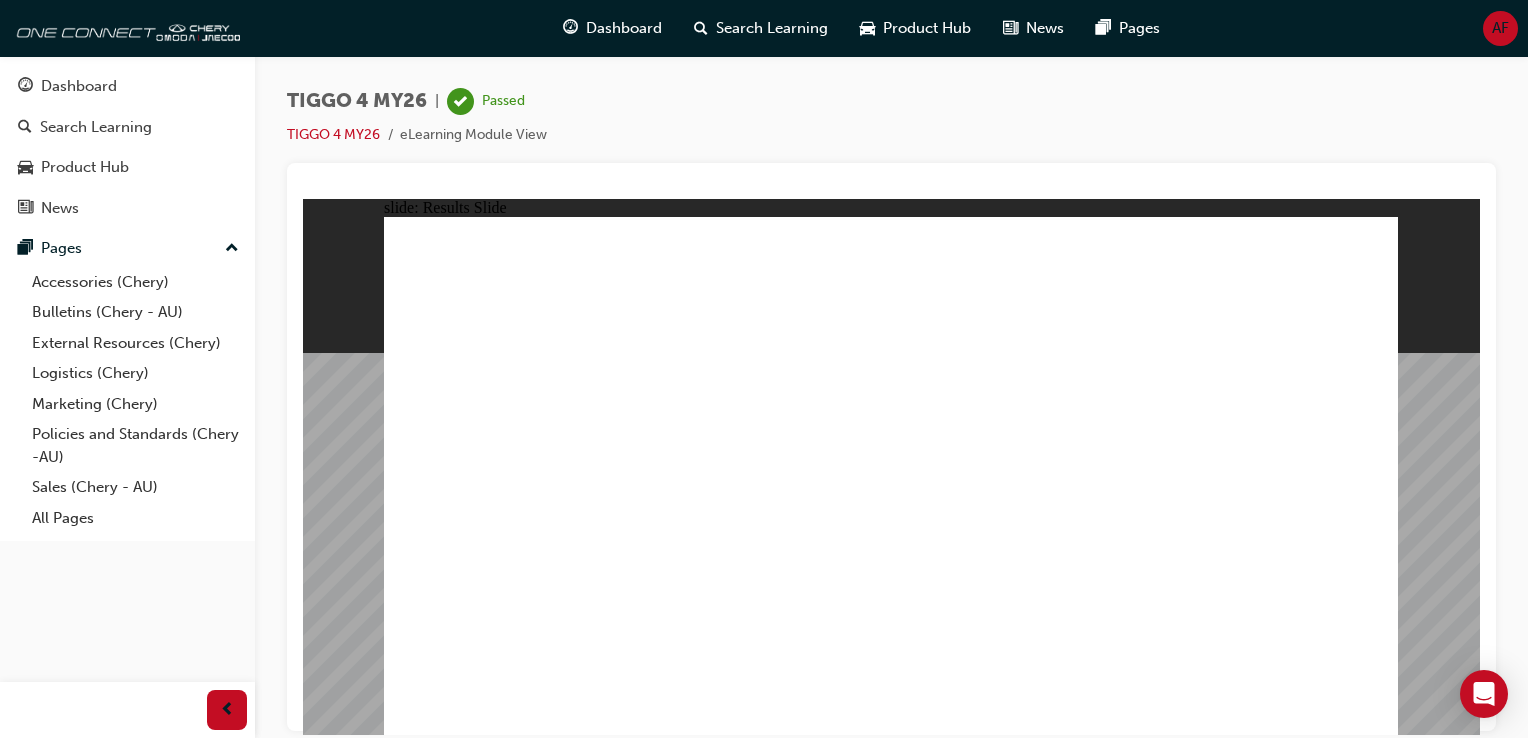 click 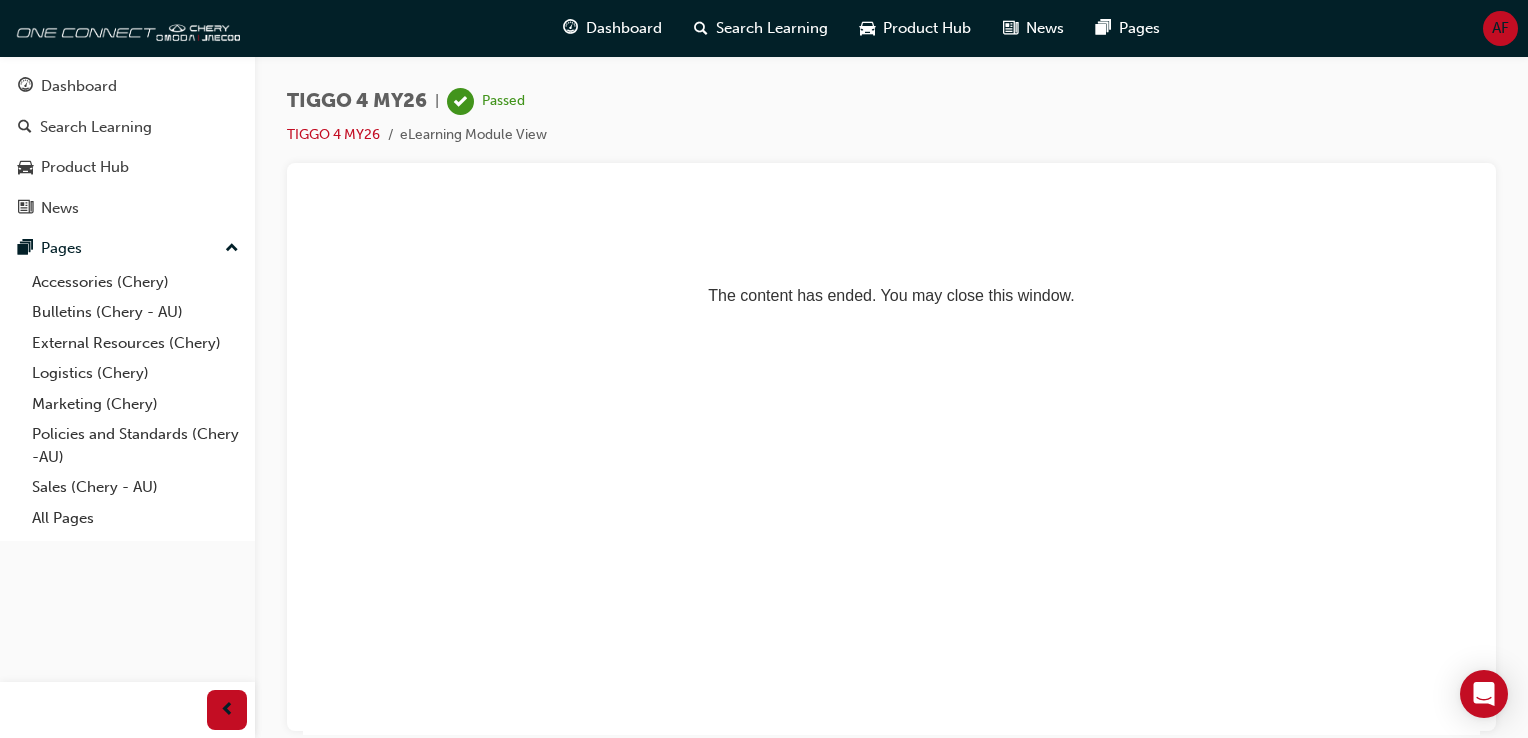 scroll, scrollTop: 0, scrollLeft: 0, axis: both 